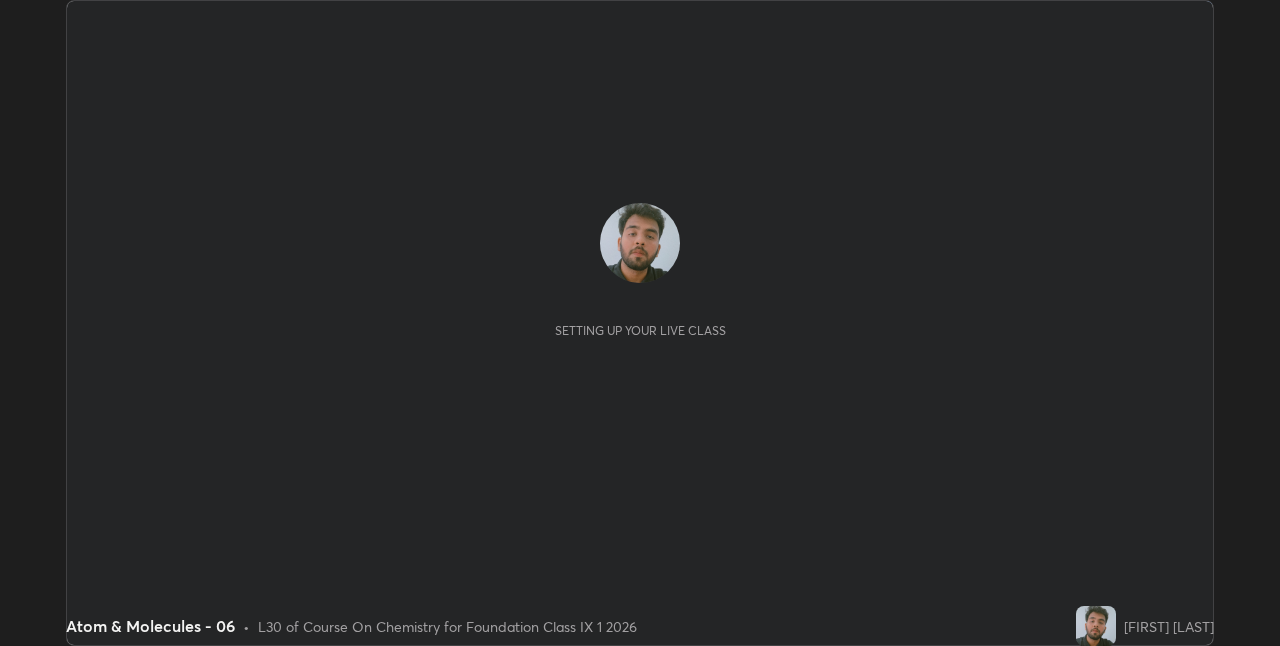 scroll, scrollTop: 0, scrollLeft: 0, axis: both 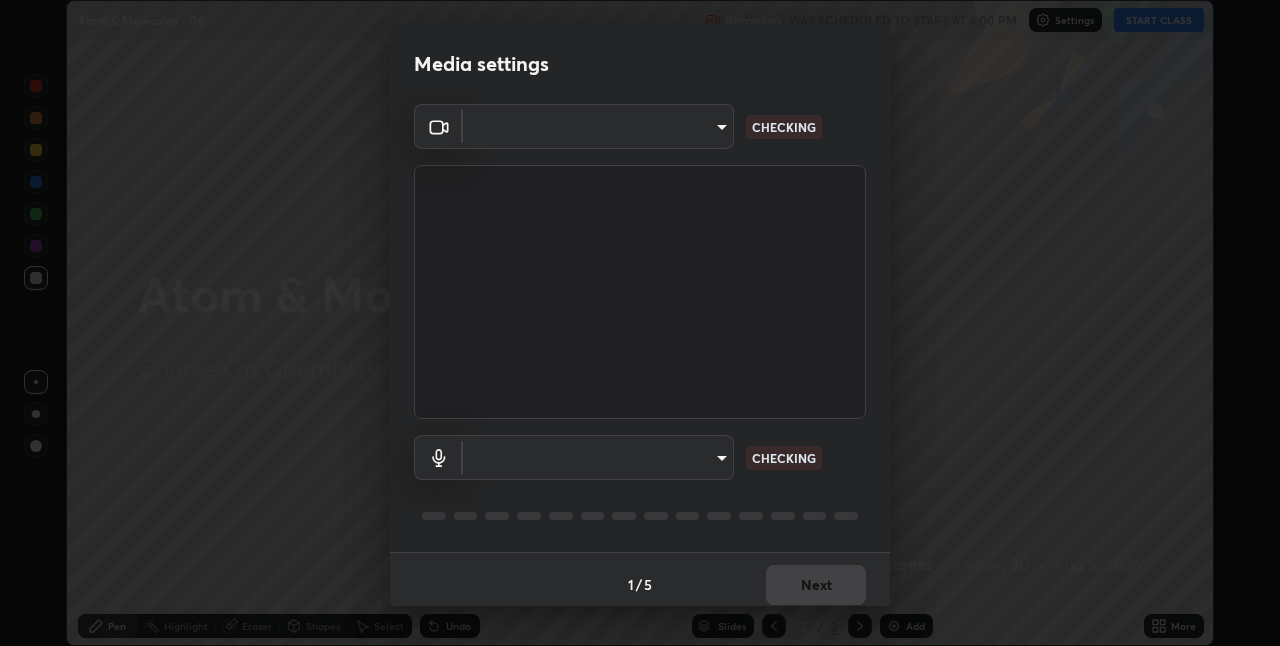 type on "8c17a5d152d90efee16c6d0123f72e1c8e3faabb66c5818a7671abbc9a97bc9a" 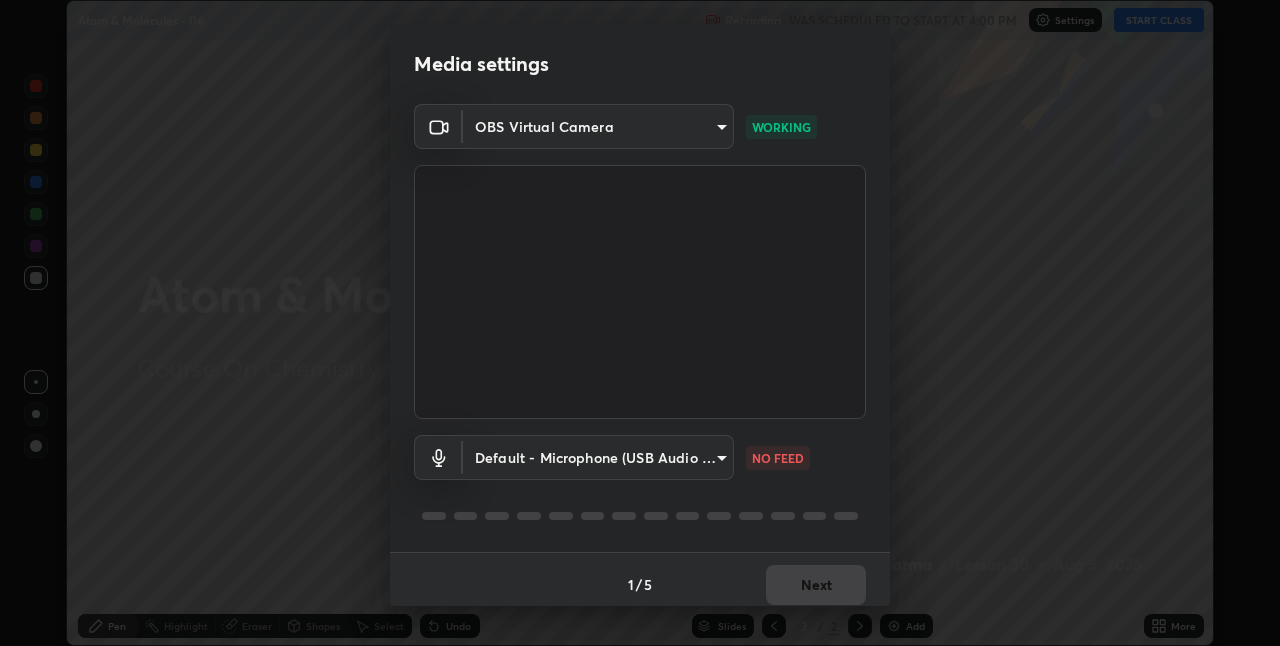 click on "Erase all Atom & Molecules - 06 Recording WAS SCHEDULED TO START AT  4:00 PM Settings START CLASS Setting up your live class Atom & Molecules - 06 • L30 of Course On Chemistry for Foundation Class IX 1 2026 [FIRST] [LAST] Pen Highlight Eraser Shapes Select Undo Slides 2 / 2 Add More No doubts shared Encourage your learners to ask a doubt for better clarity Report an issue Reason for reporting Buffering Chat not working Audio - Video sync issue Educator video quality low ​ Attach an image Report Media settings OBS Virtual Camera [HASH] WORKING Default - Microphone (USB Audio Device) default NO FEED 1 / 5 Next" at bounding box center (640, 323) 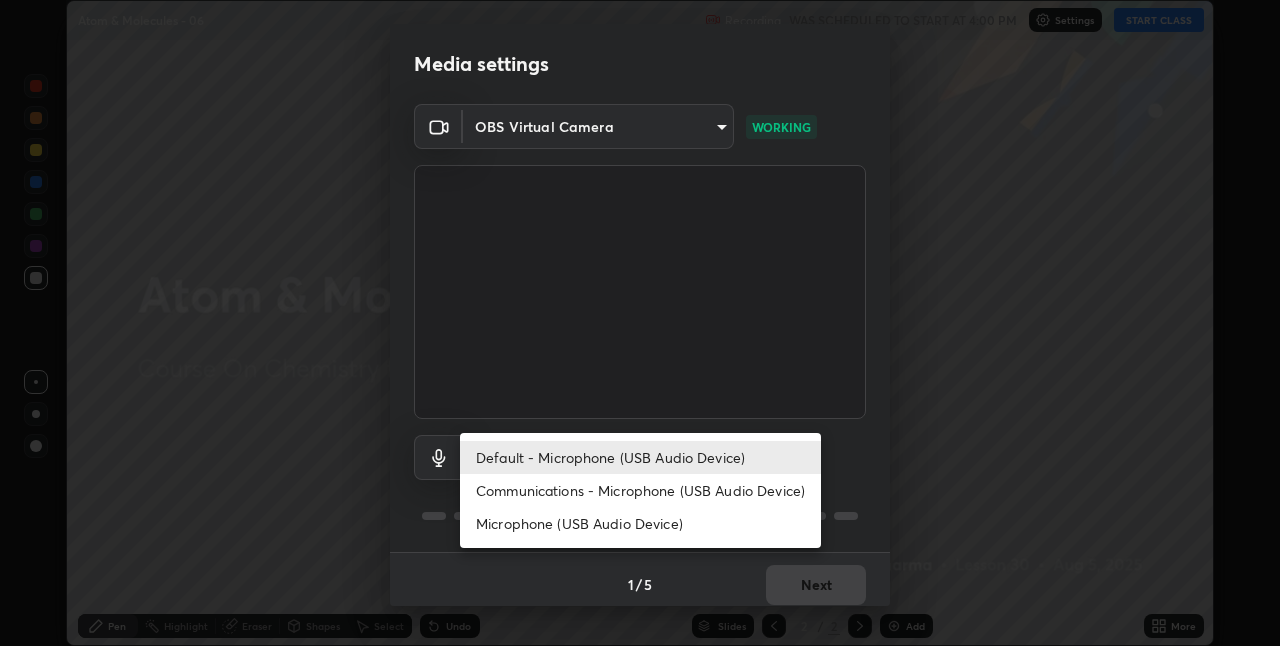 click on "Communications - Microphone (USB Audio Device)" at bounding box center [640, 490] 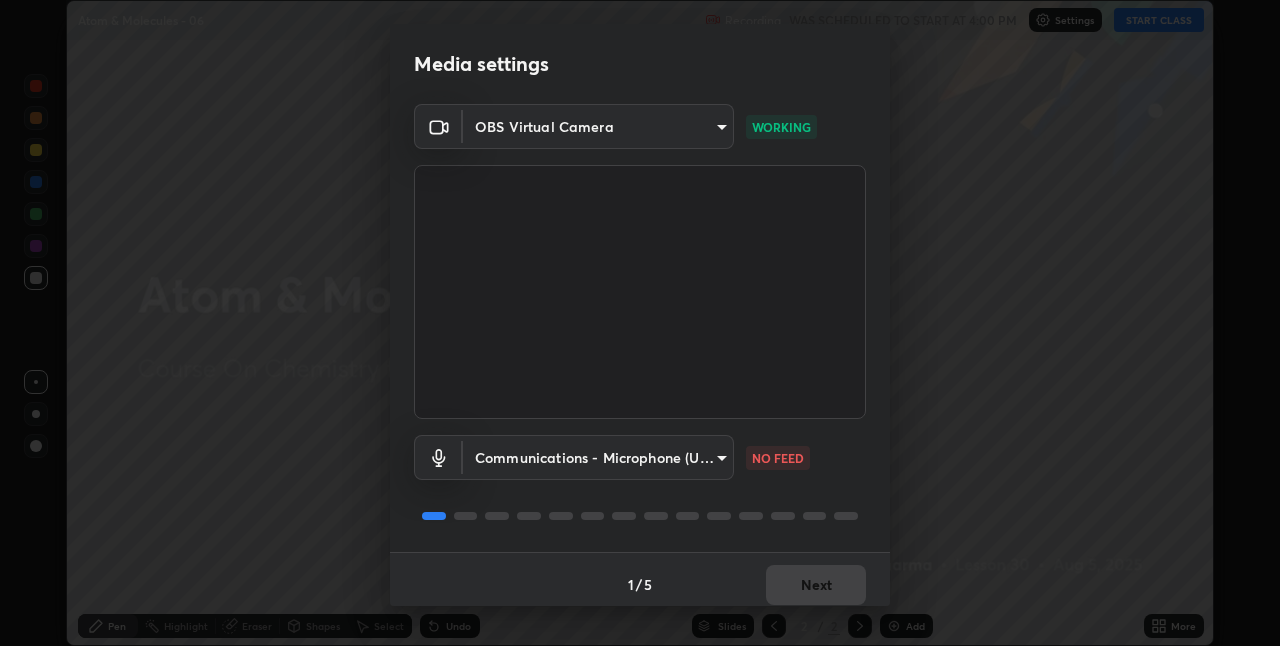 click on "Erase all Atom & Molecules - 06 Recording WAS SCHEDULED TO START AT  4:00 PM Settings START CLASS Setting up your live class Atom & Molecules - 06 • L30 of Course On Chemistry for Foundation Class IX 1 2026 [FIRST] [LAST] Pen Highlight Eraser Shapes Select Undo Slides 2 / 2 Add More No doubts shared Encourage your learners to ask a doubt for better clarity Report an issue Reason for reporting Buffering Chat not working Audio - Video sync issue Educator video quality low ​ Attach an image Report Media settings OBS Virtual Camera [HASH] WORKING Communications - Microphone (USB Audio Device) communications NO FEED 1 / 5 Next" at bounding box center (640, 323) 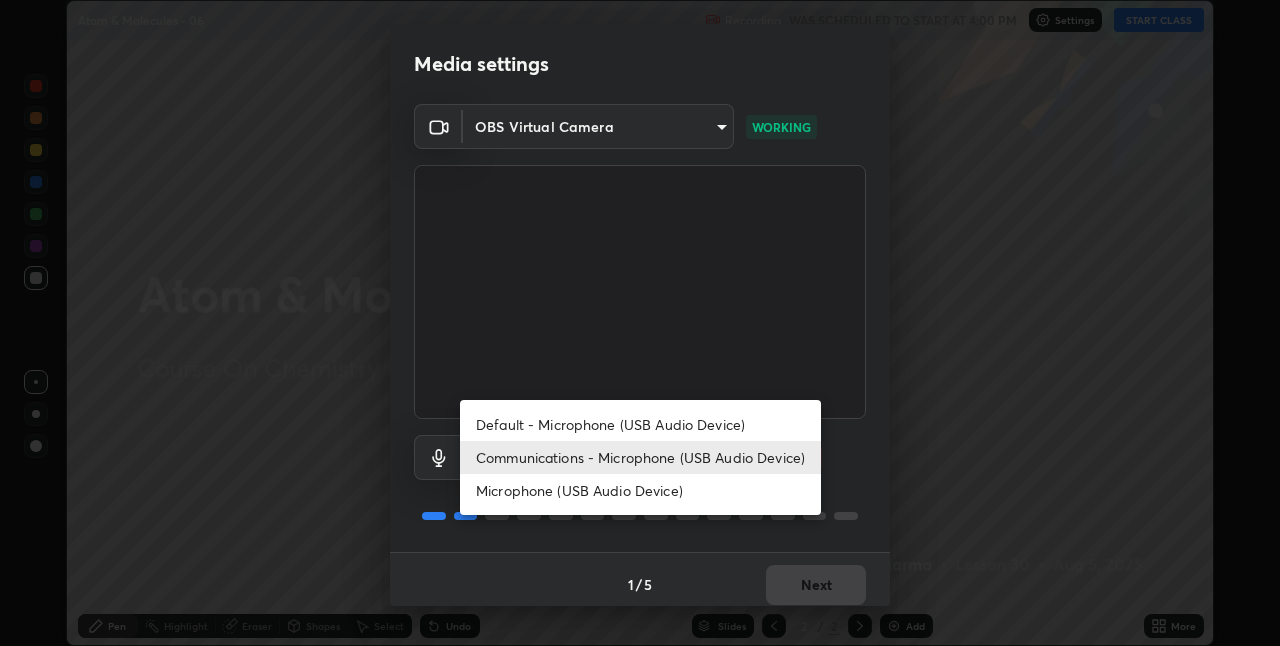 click on "Default - Microphone (USB Audio Device)" at bounding box center (640, 424) 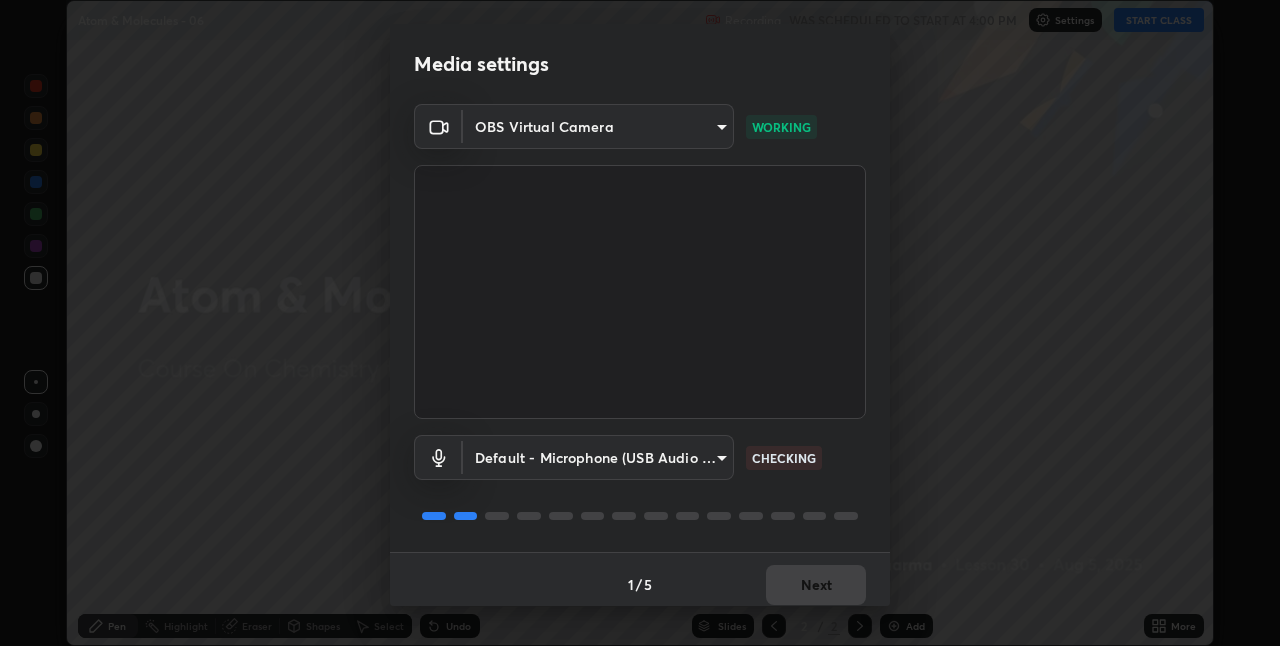 type on "default" 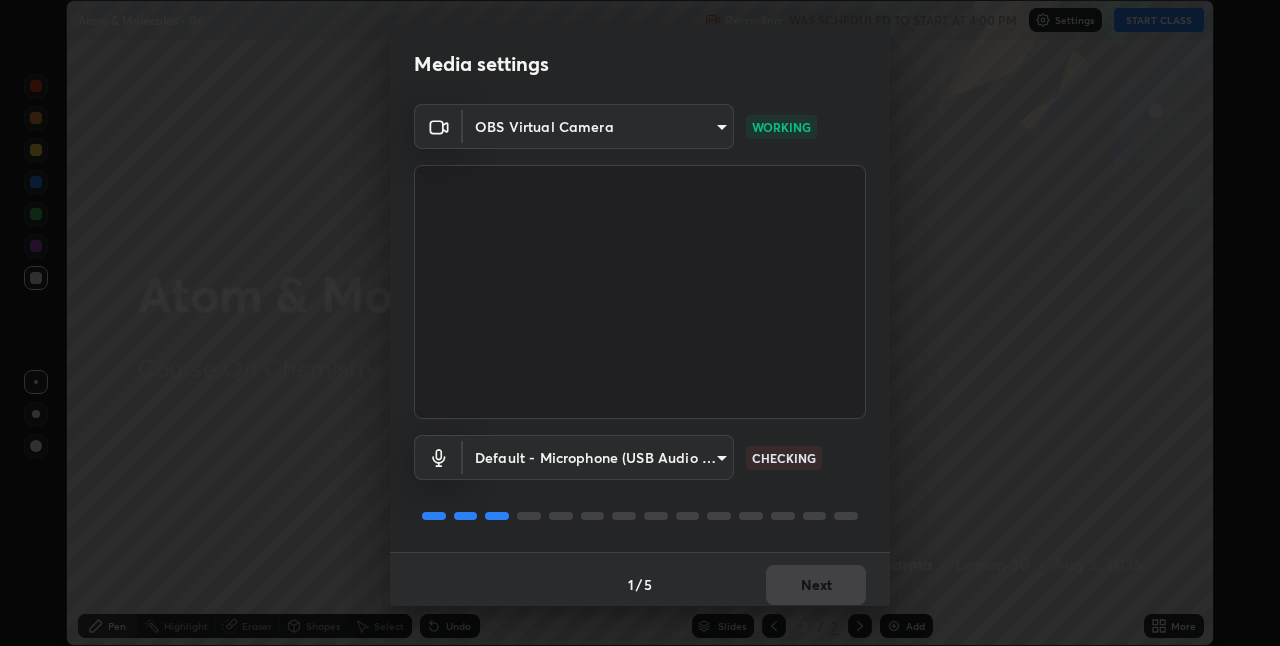 scroll, scrollTop: 10, scrollLeft: 0, axis: vertical 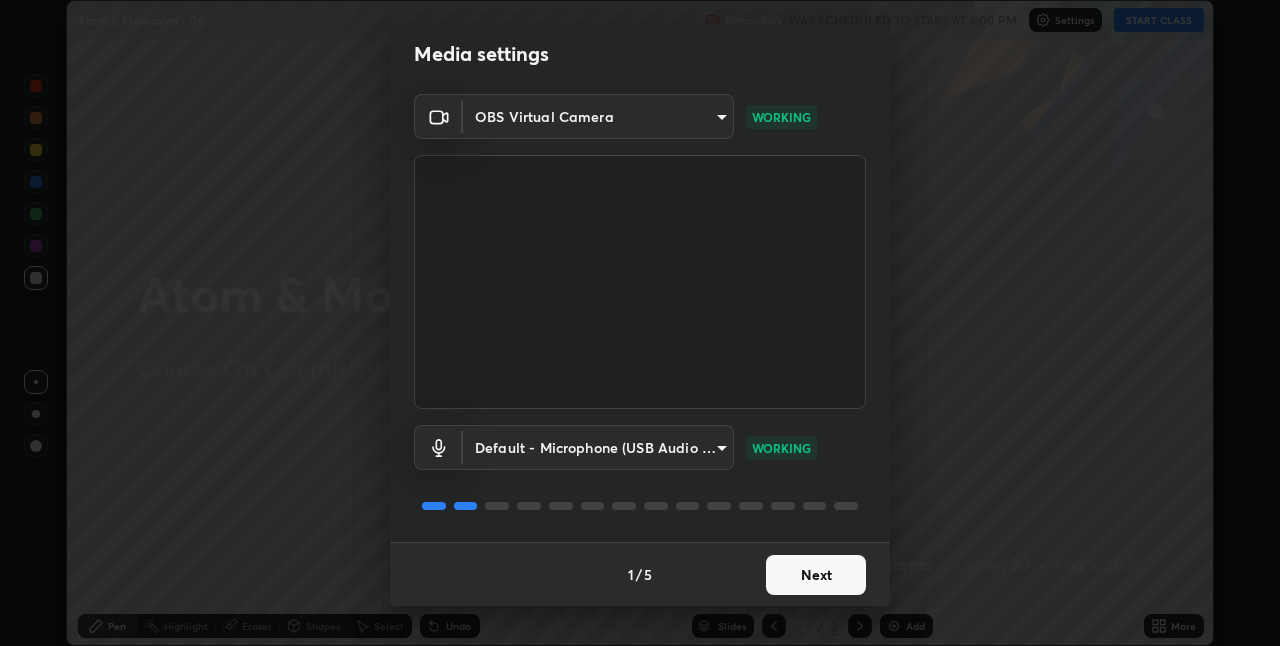 click on "Next" at bounding box center [816, 575] 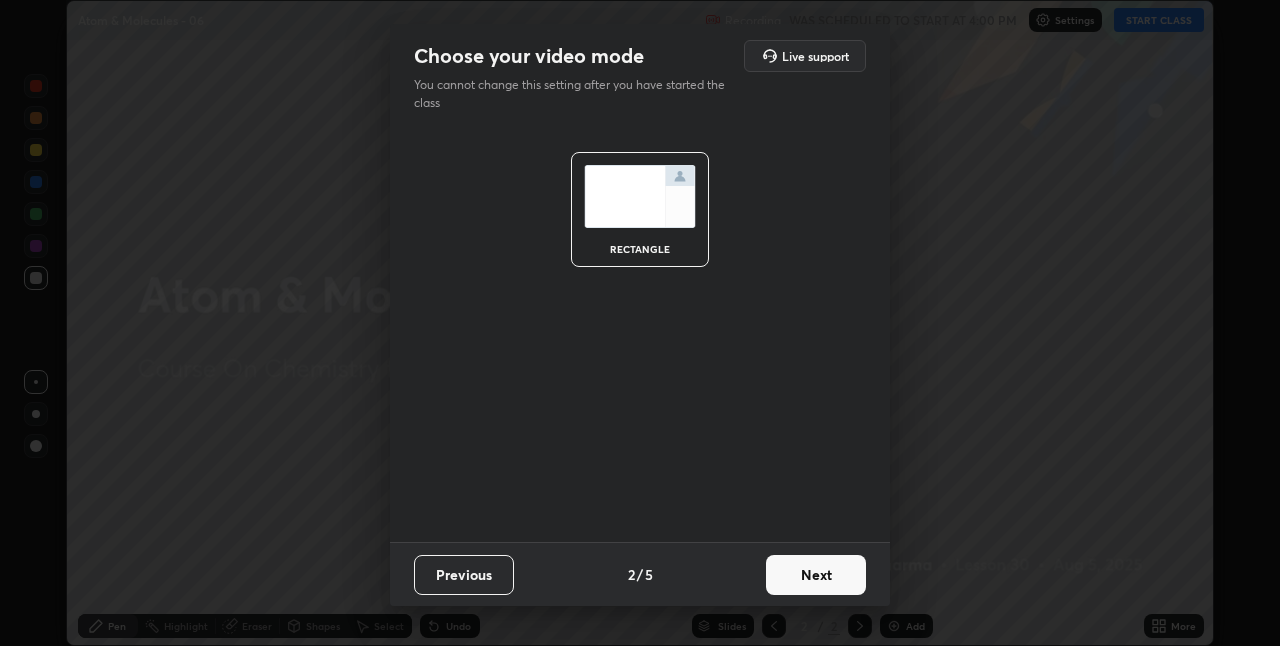 scroll, scrollTop: 0, scrollLeft: 0, axis: both 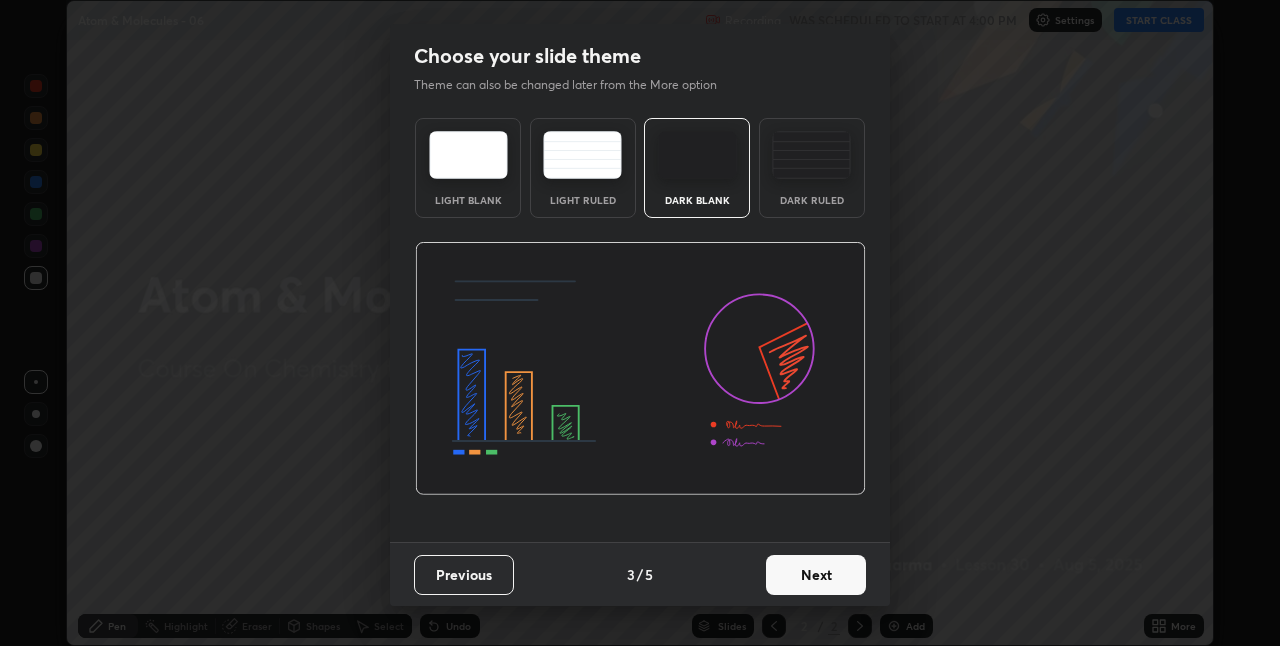 click on "Next" at bounding box center (816, 575) 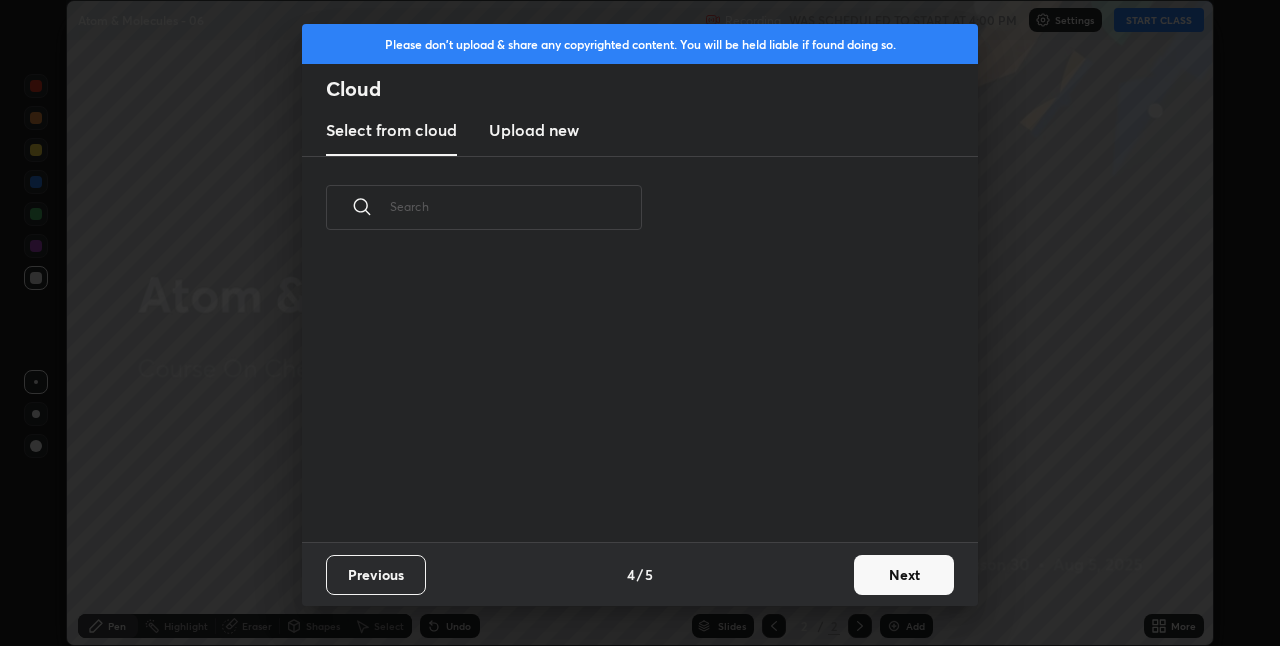 click on "Next" at bounding box center [904, 575] 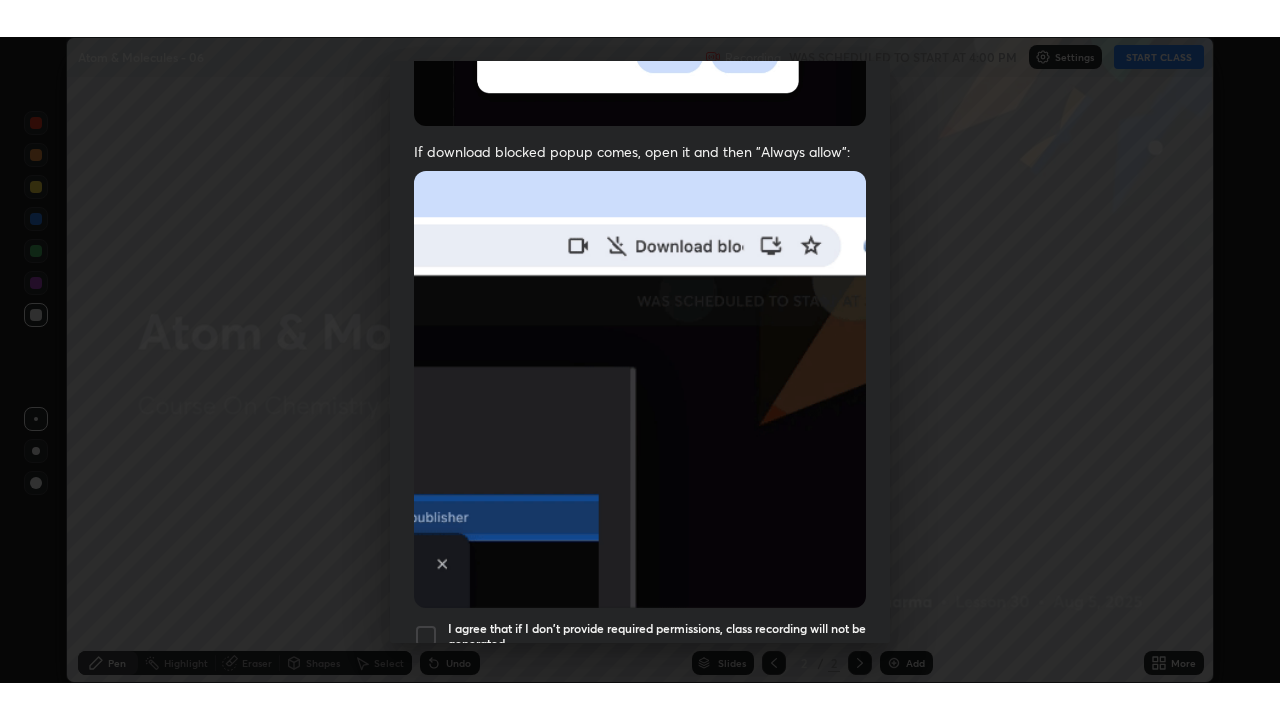 scroll, scrollTop: 418, scrollLeft: 0, axis: vertical 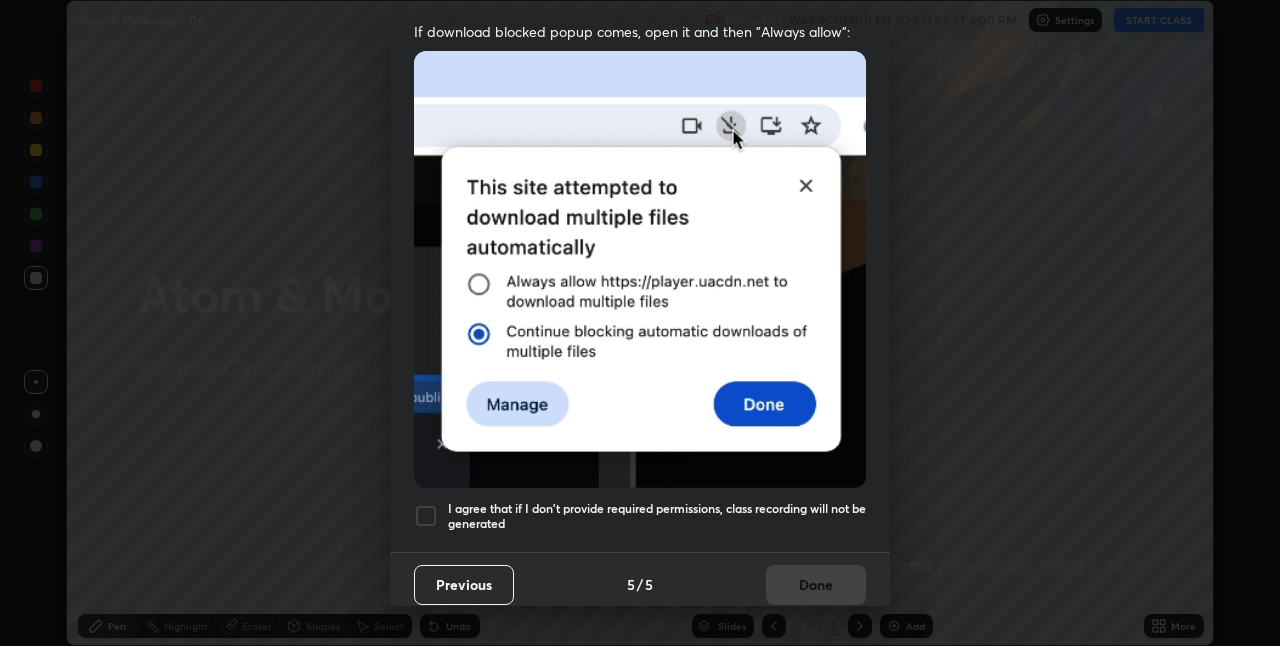 click at bounding box center (426, 516) 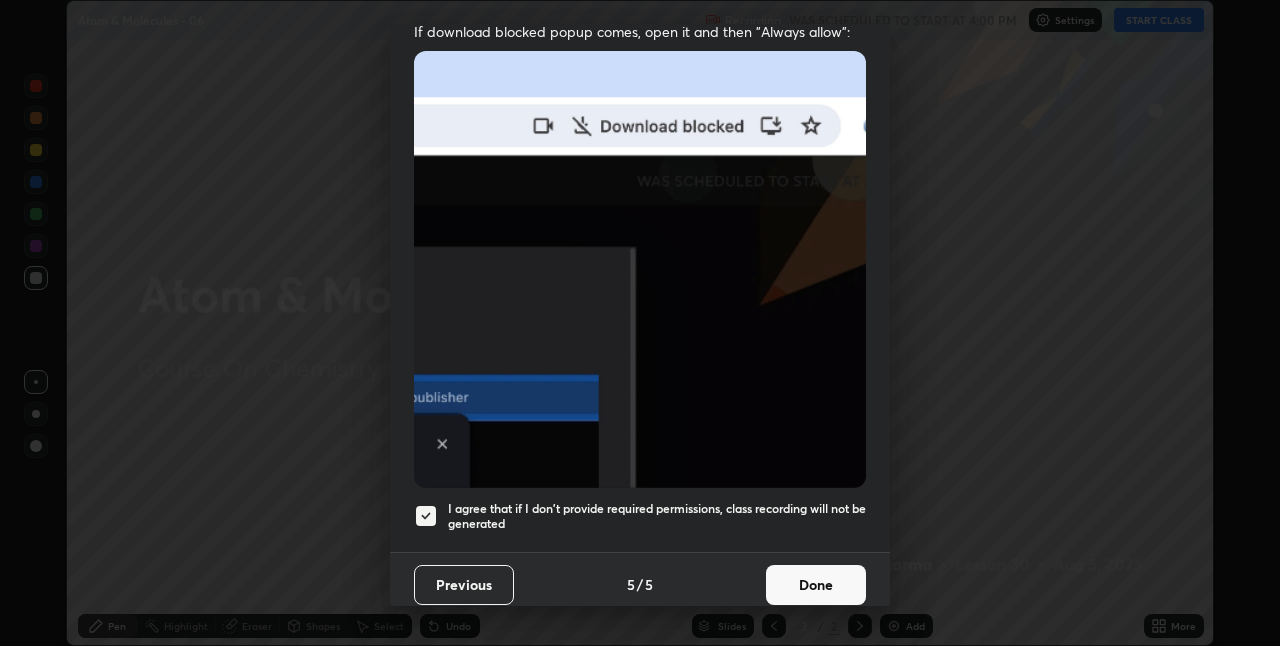 click on "Done" at bounding box center [816, 585] 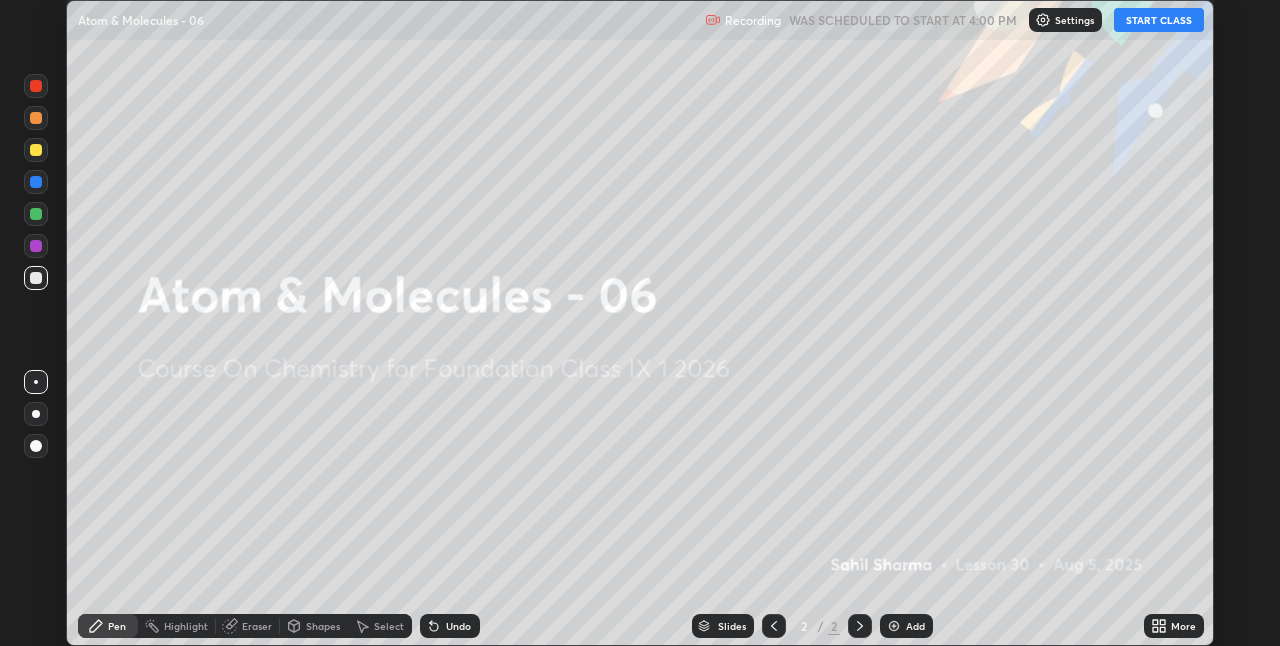 click 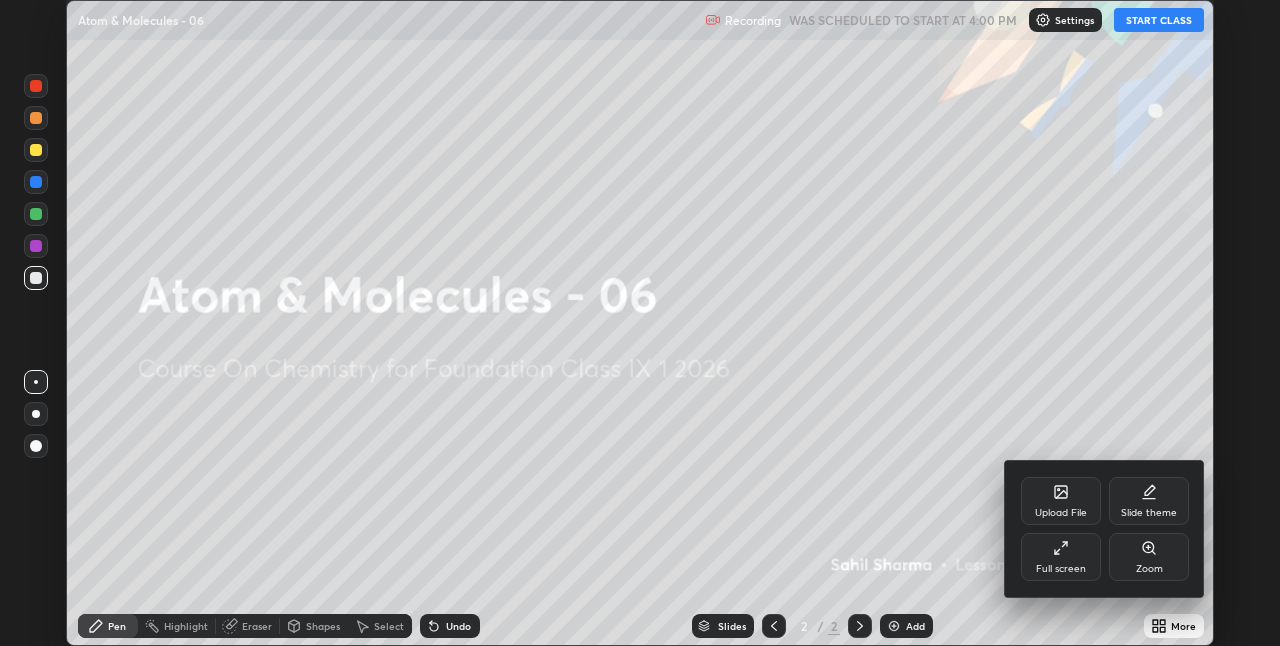 click 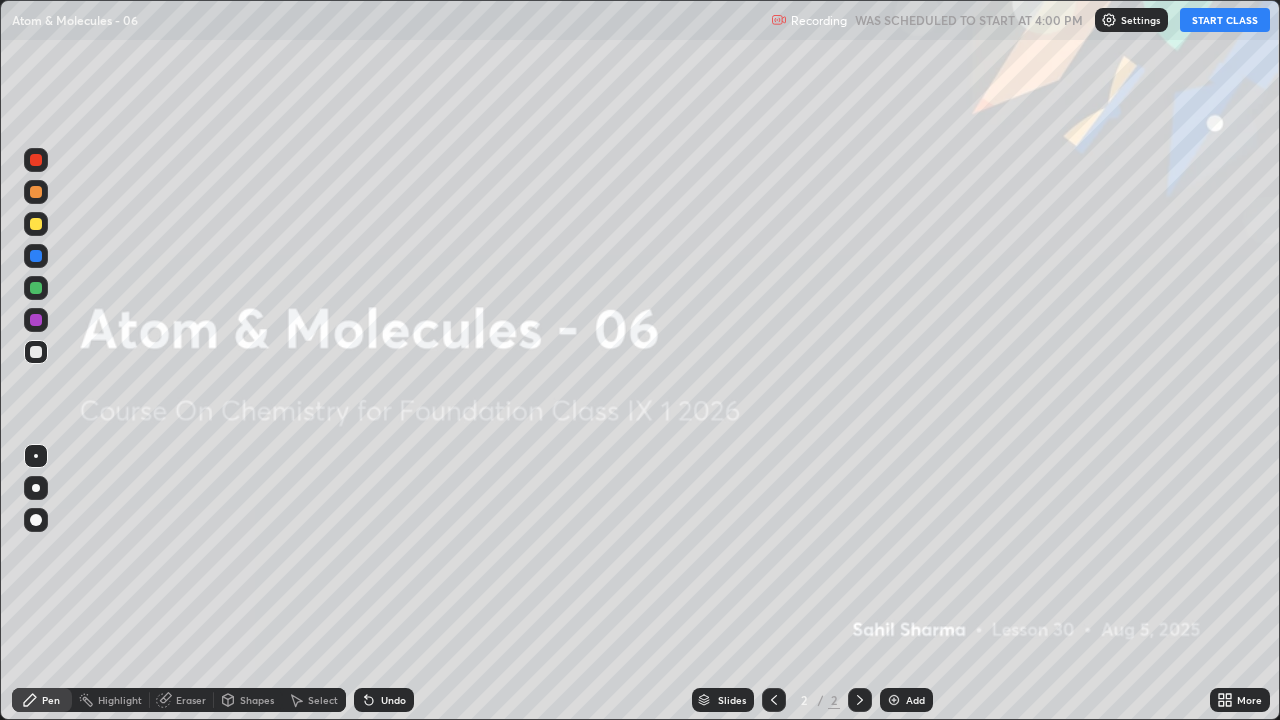 scroll, scrollTop: 99280, scrollLeft: 98720, axis: both 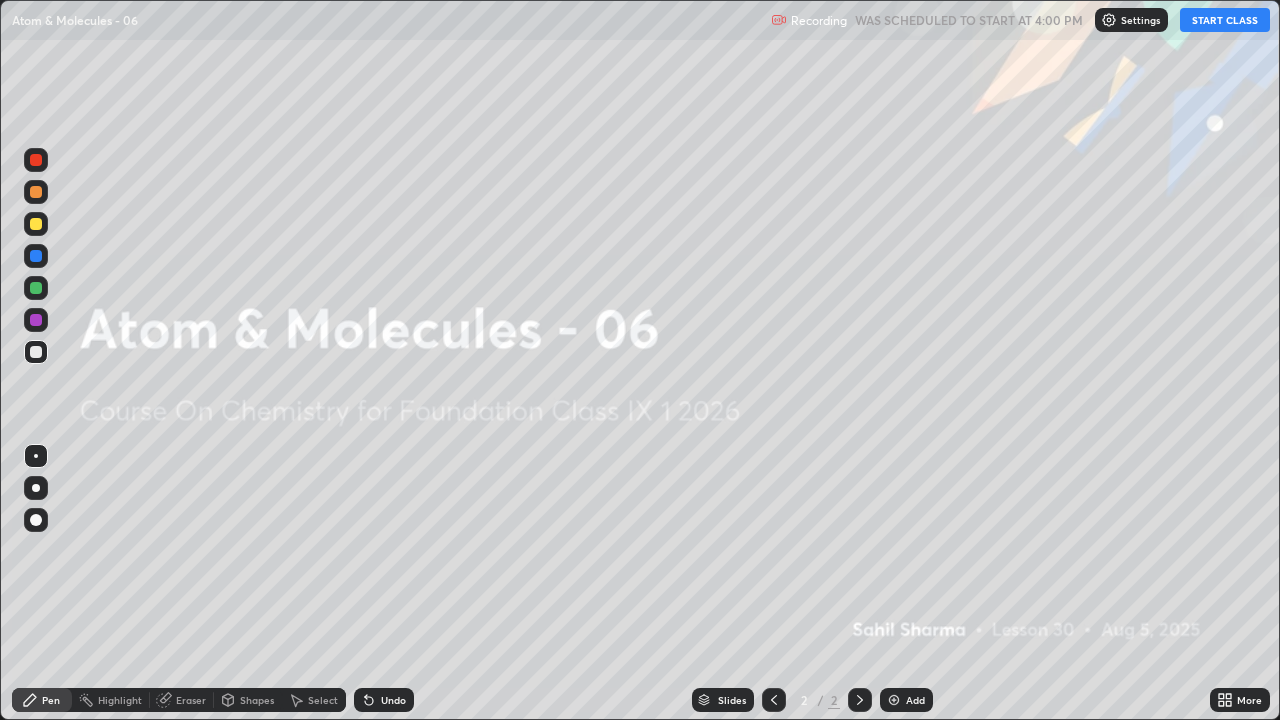 click on "Add" at bounding box center (906, 700) 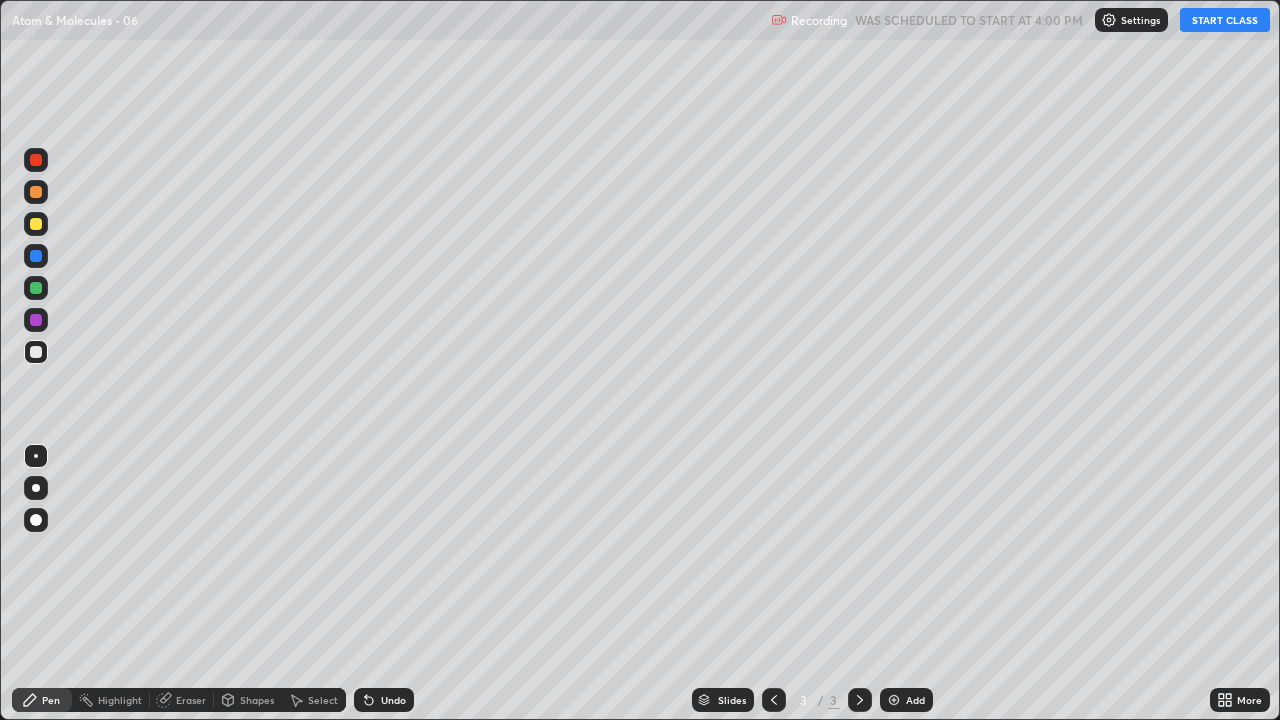 click at bounding box center [36, 520] 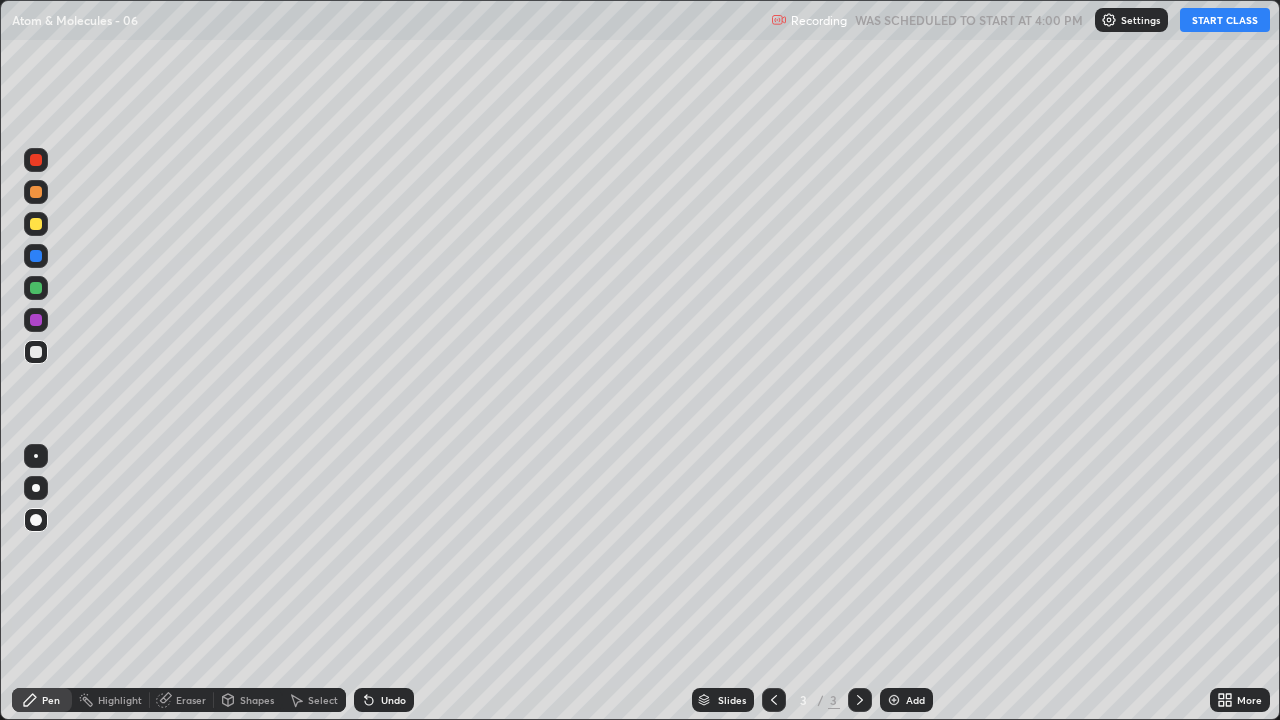 click at bounding box center [36, 224] 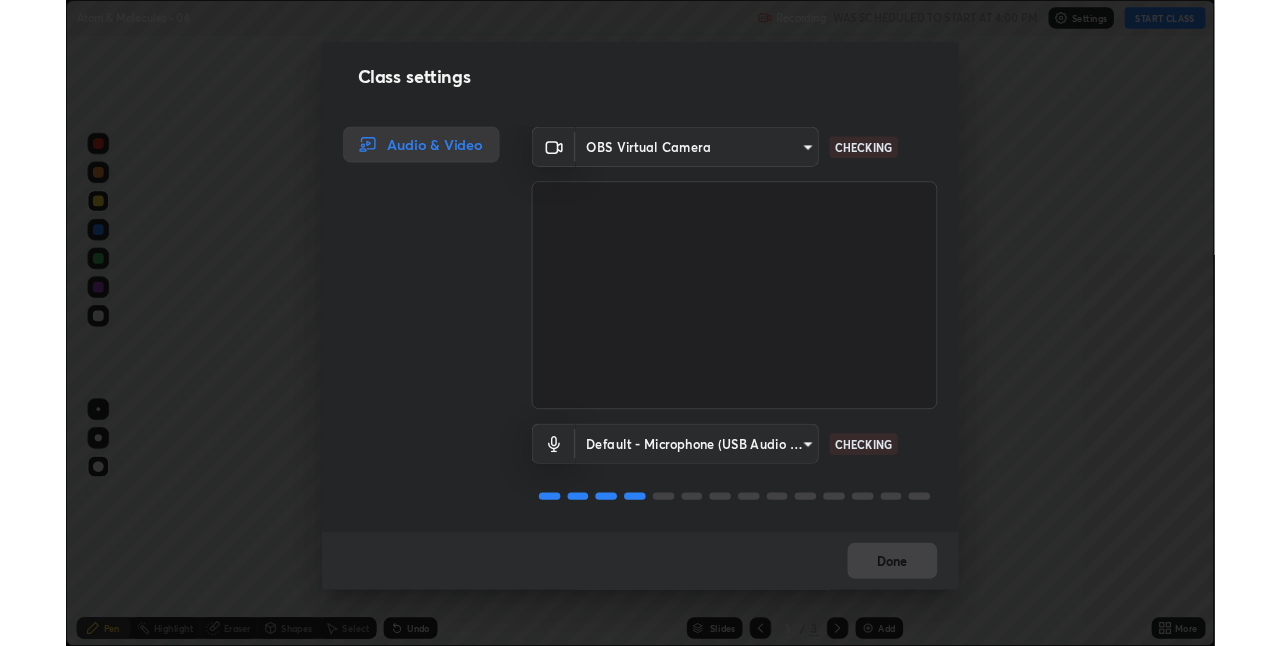 scroll, scrollTop: 2, scrollLeft: 0, axis: vertical 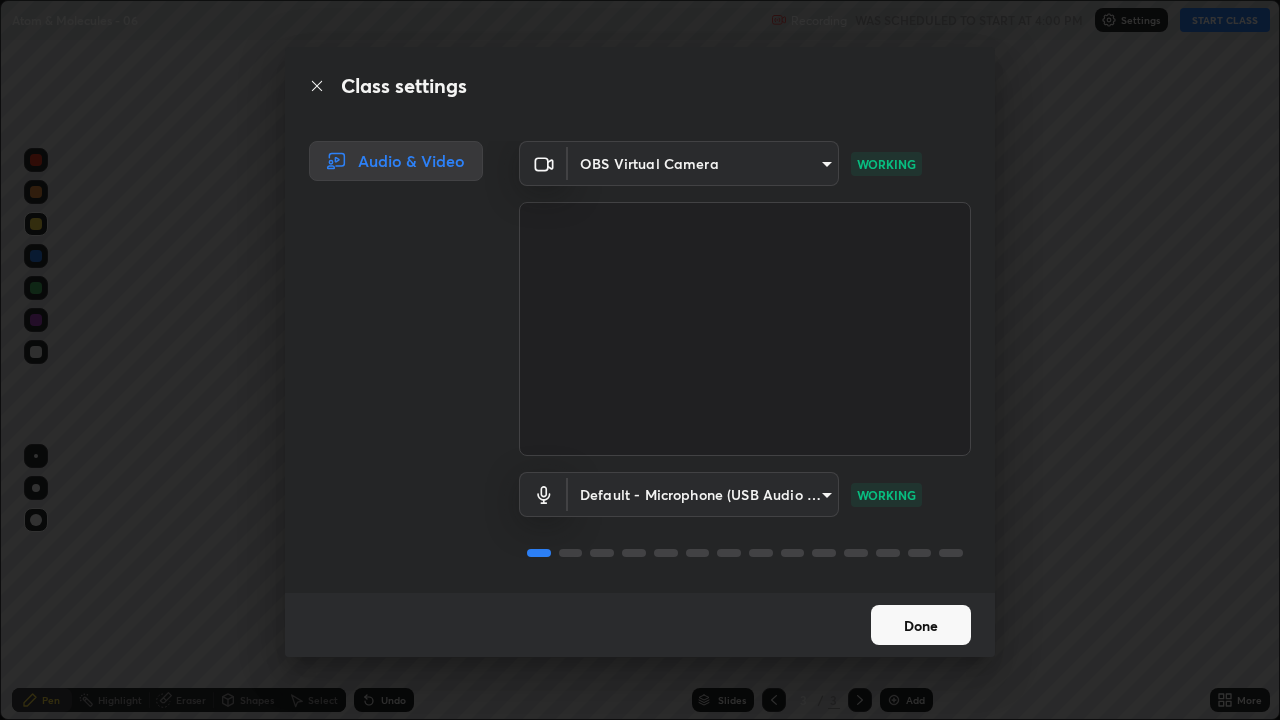 click on "Done" at bounding box center [921, 625] 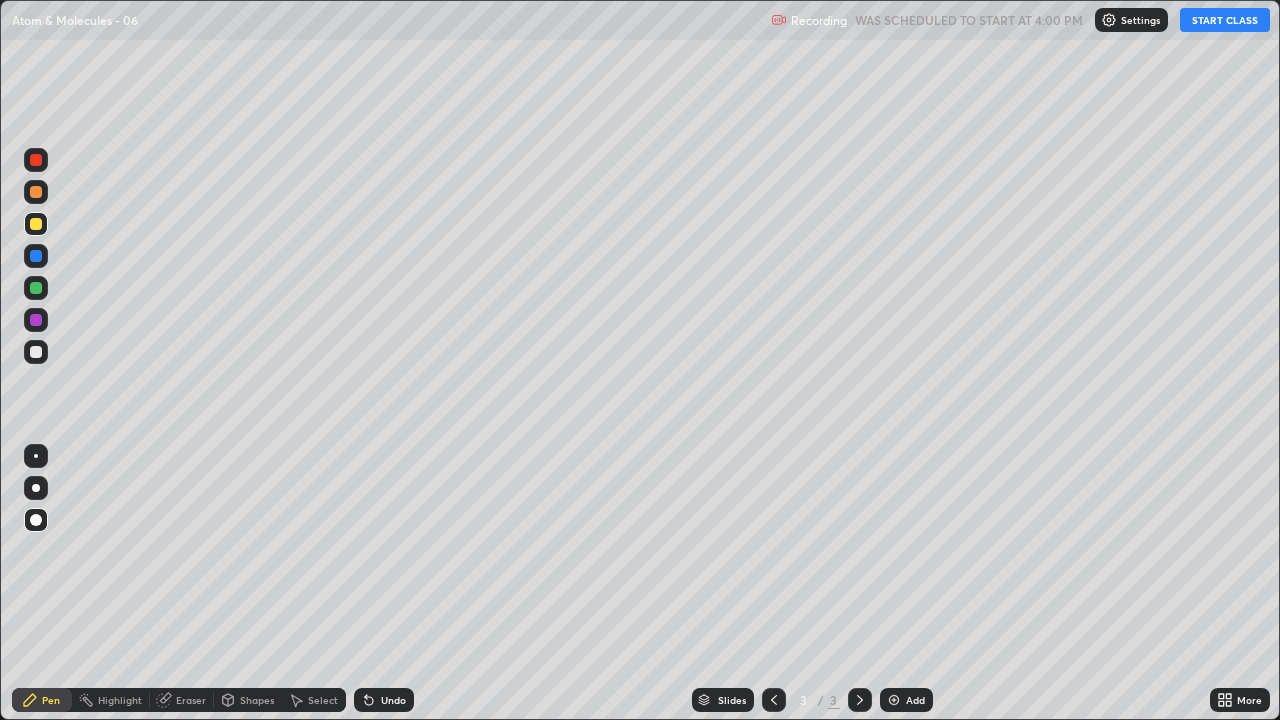 click on "More" at bounding box center [1249, 700] 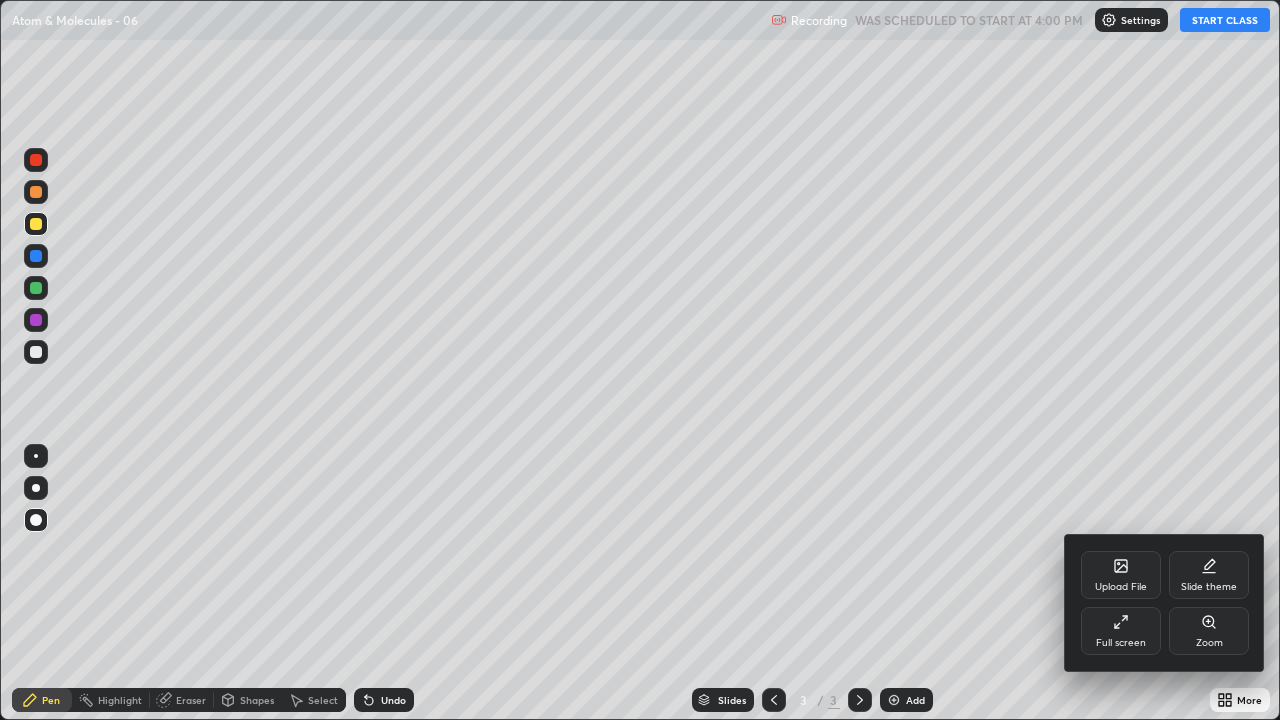 click on "Full screen" at bounding box center (1121, 631) 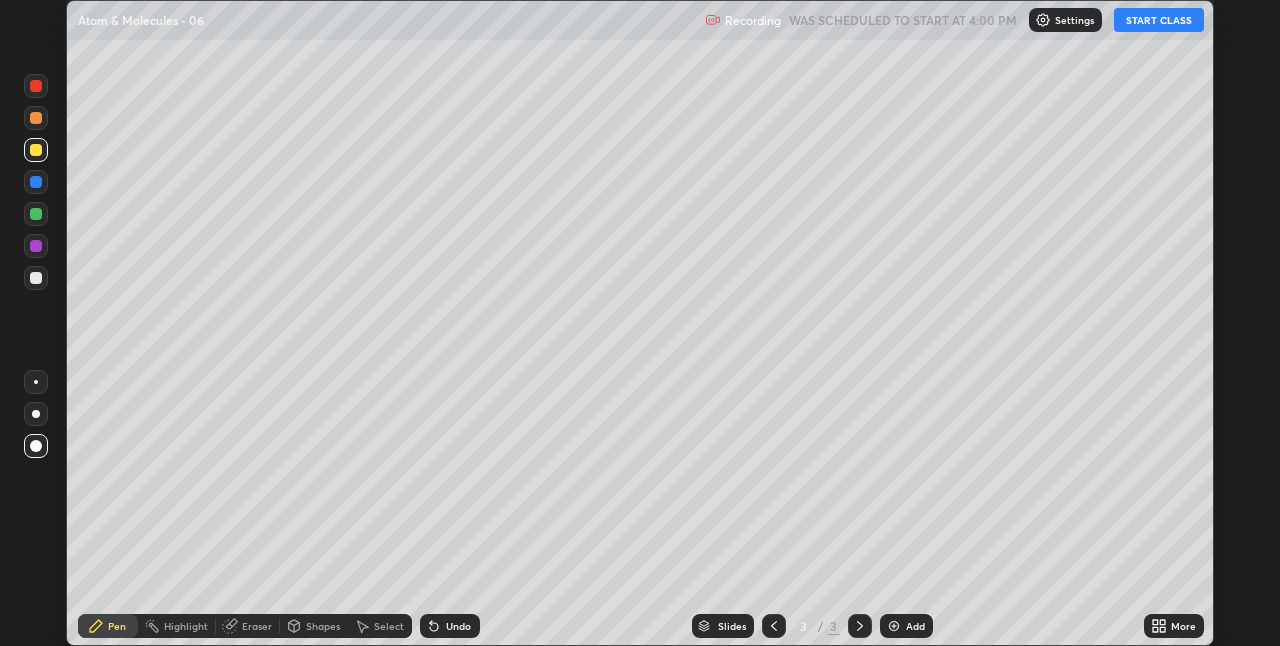 scroll, scrollTop: 646, scrollLeft: 1280, axis: both 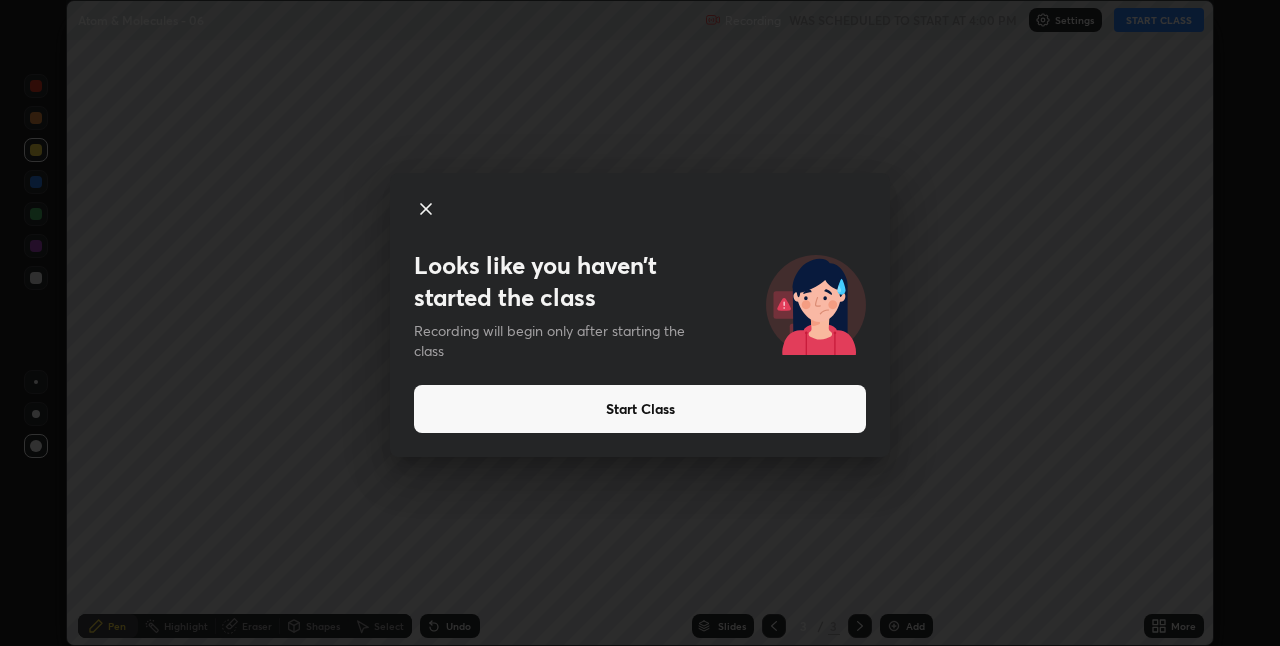 click on "Start Class" at bounding box center [640, 409] 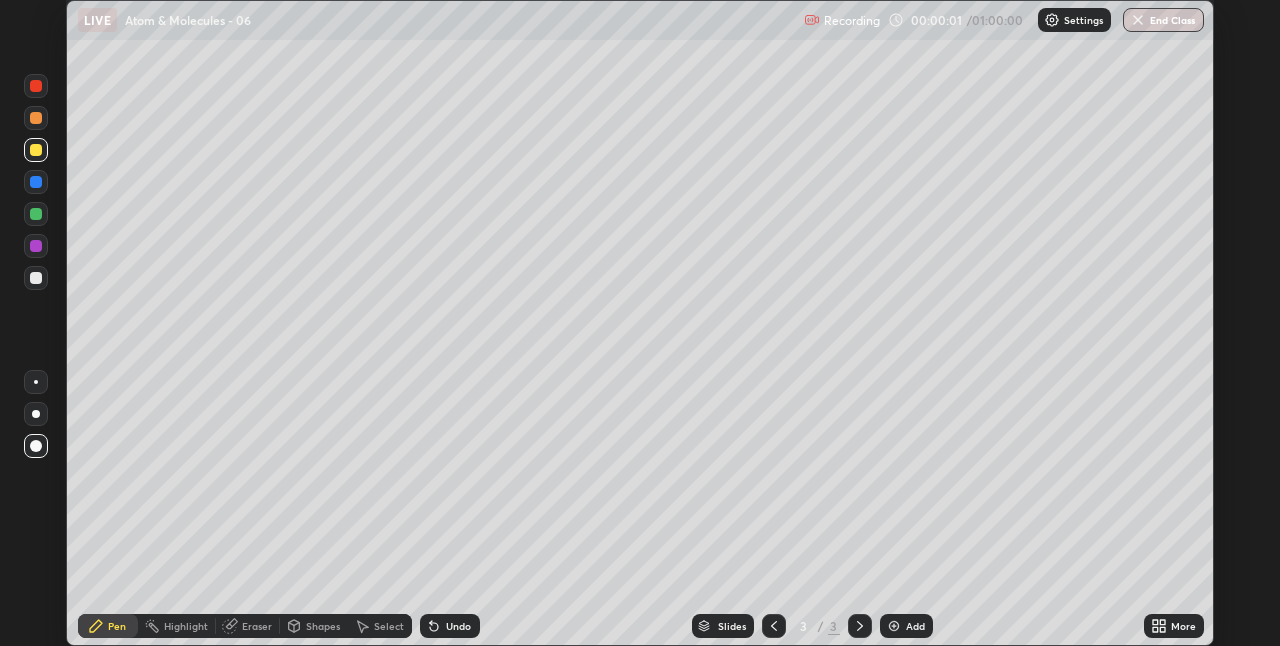 click 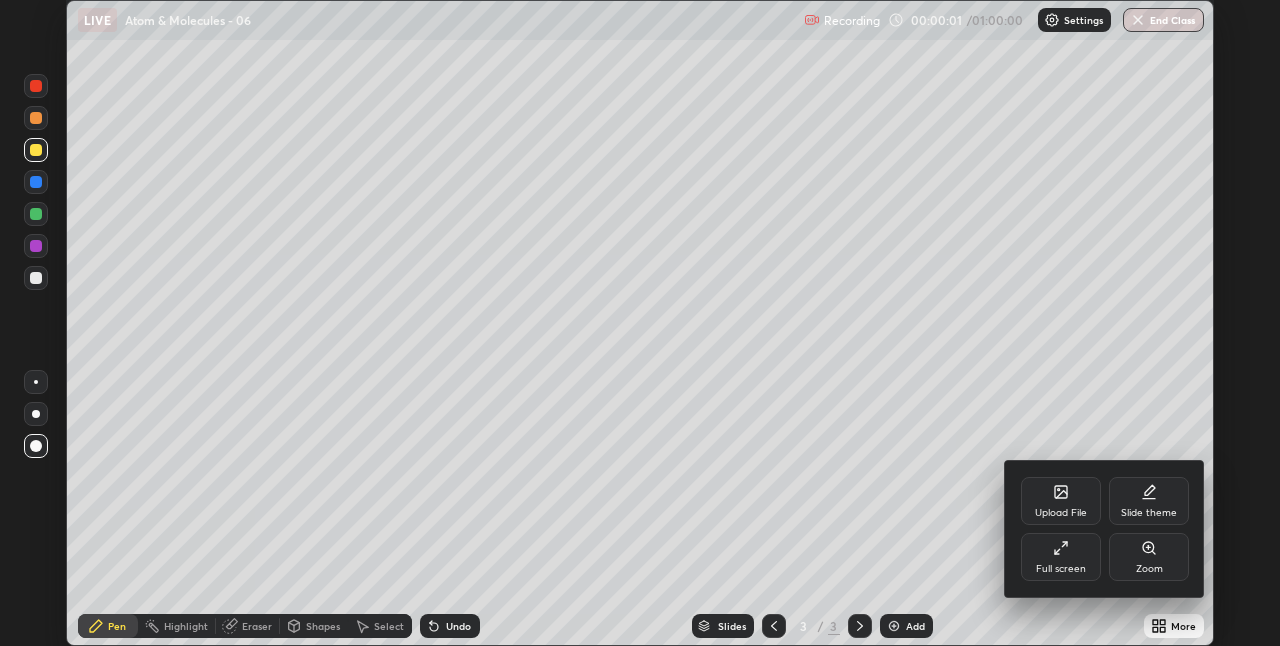 click on "Full screen" at bounding box center [1061, 557] 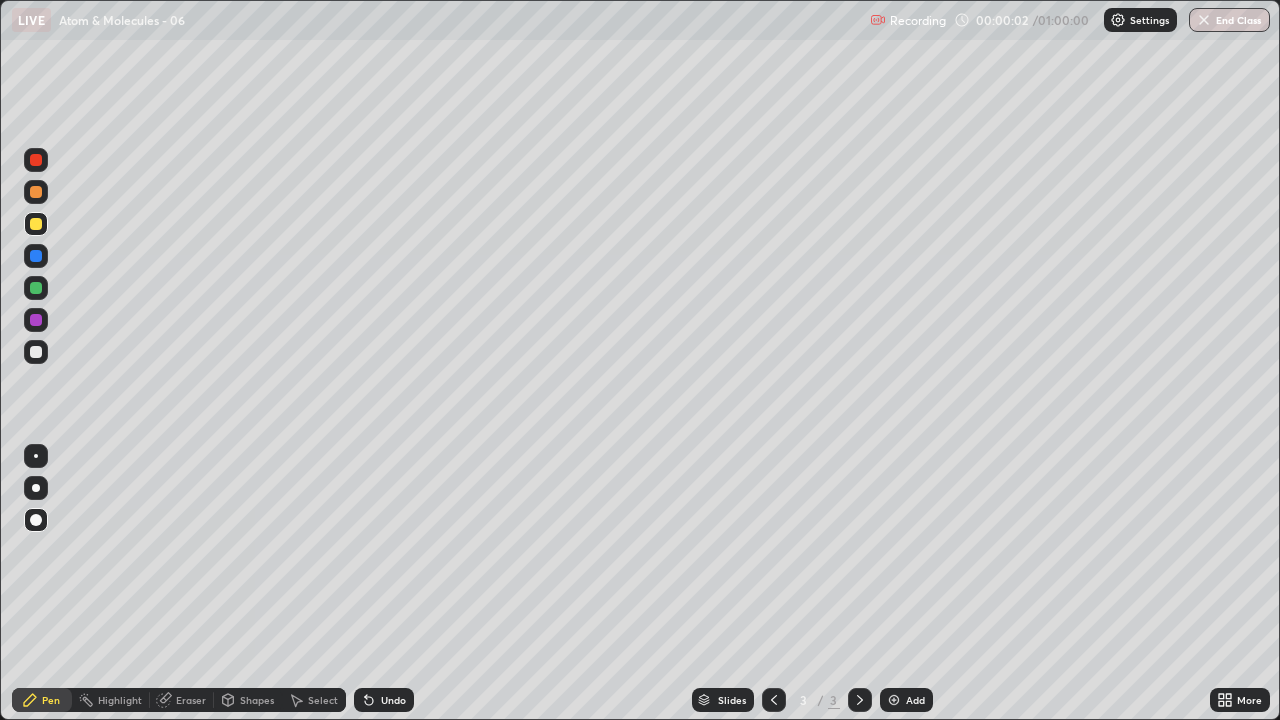 scroll, scrollTop: 99280, scrollLeft: 98720, axis: both 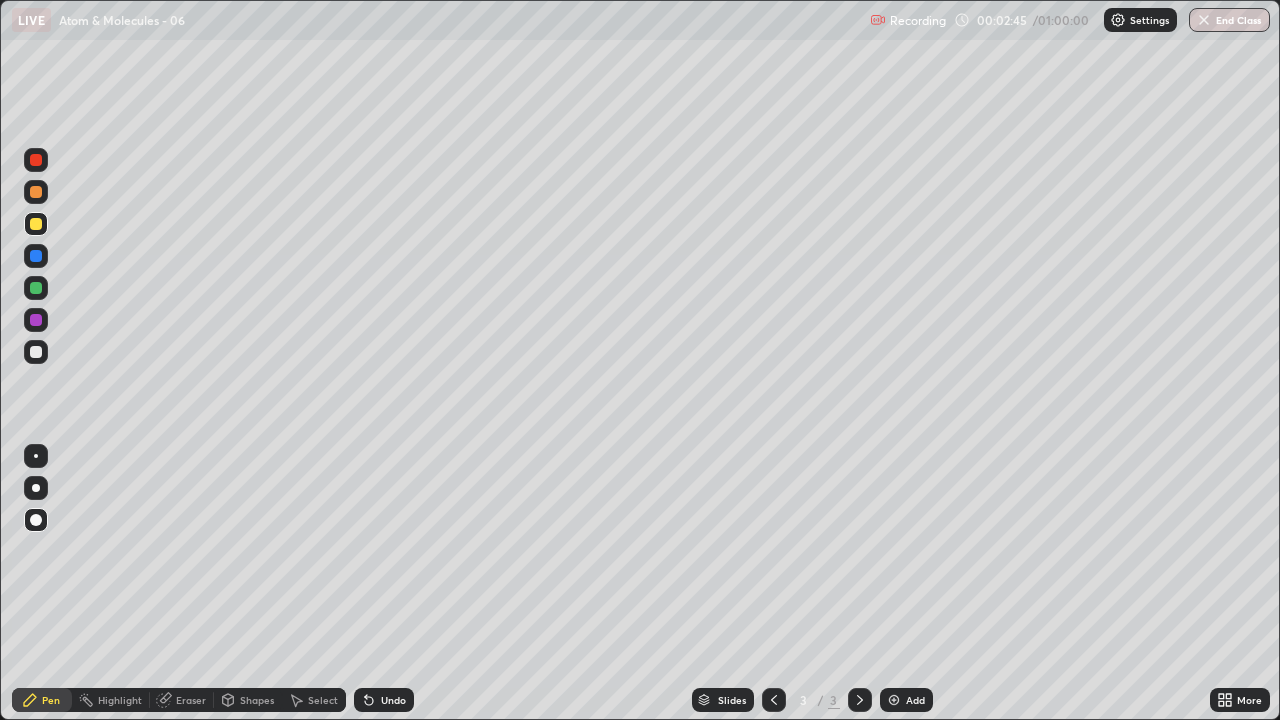 click on "Add" at bounding box center [906, 700] 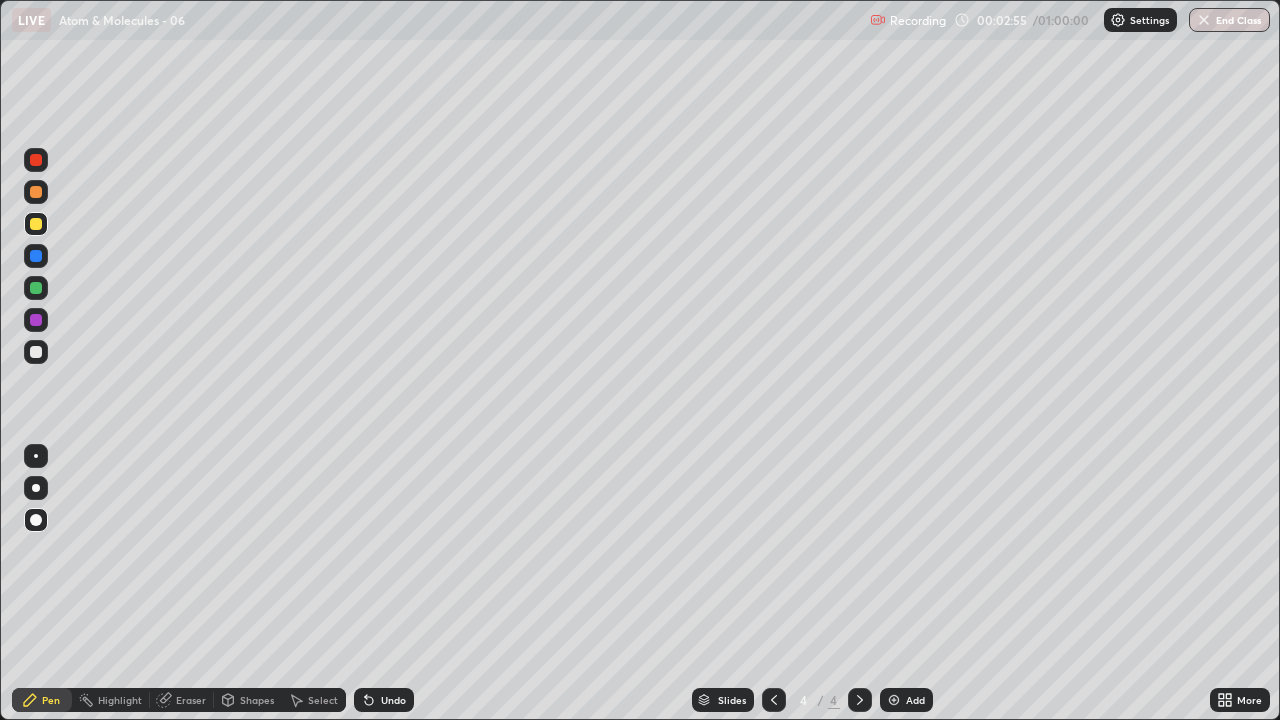 click at bounding box center (36, 352) 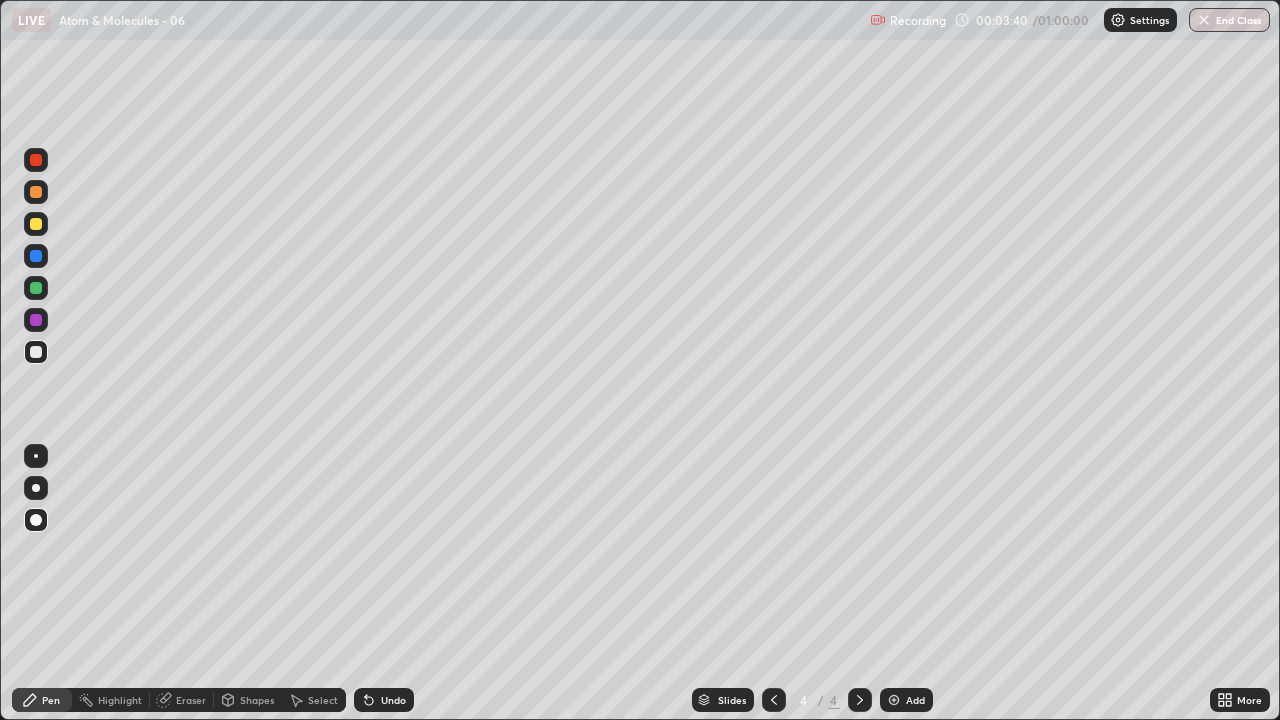 click at bounding box center [36, 224] 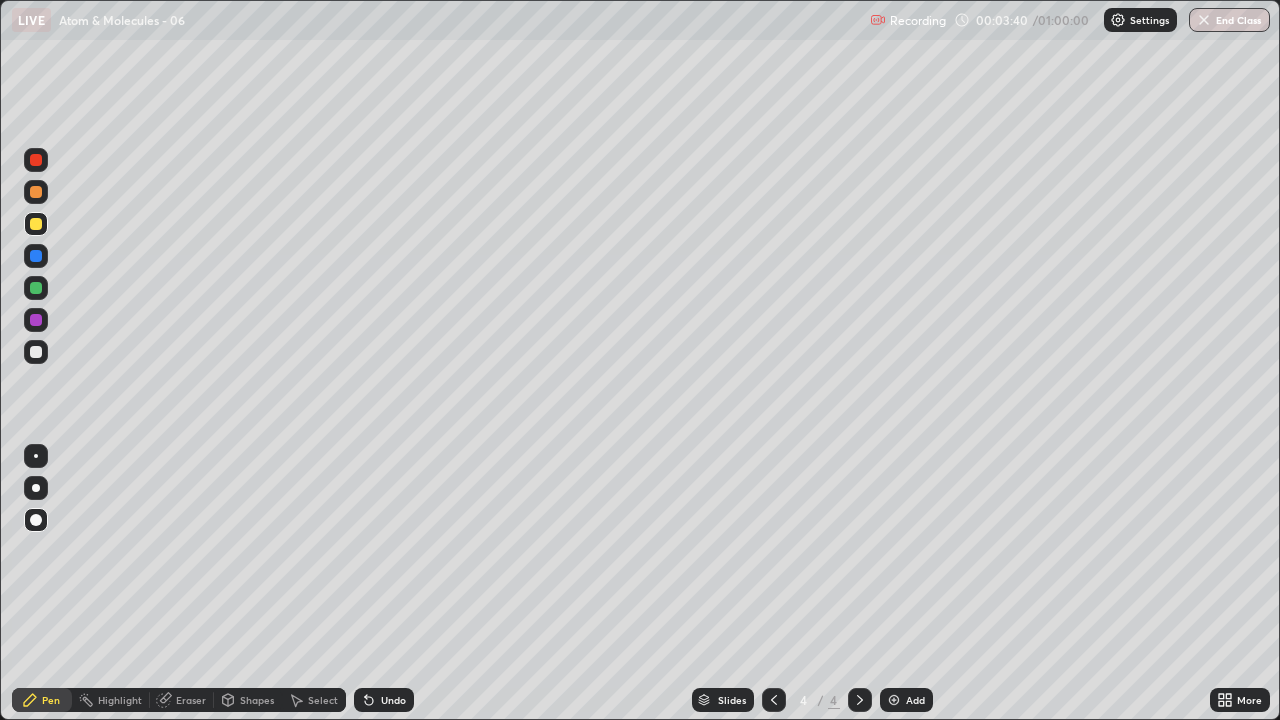 click at bounding box center [36, 256] 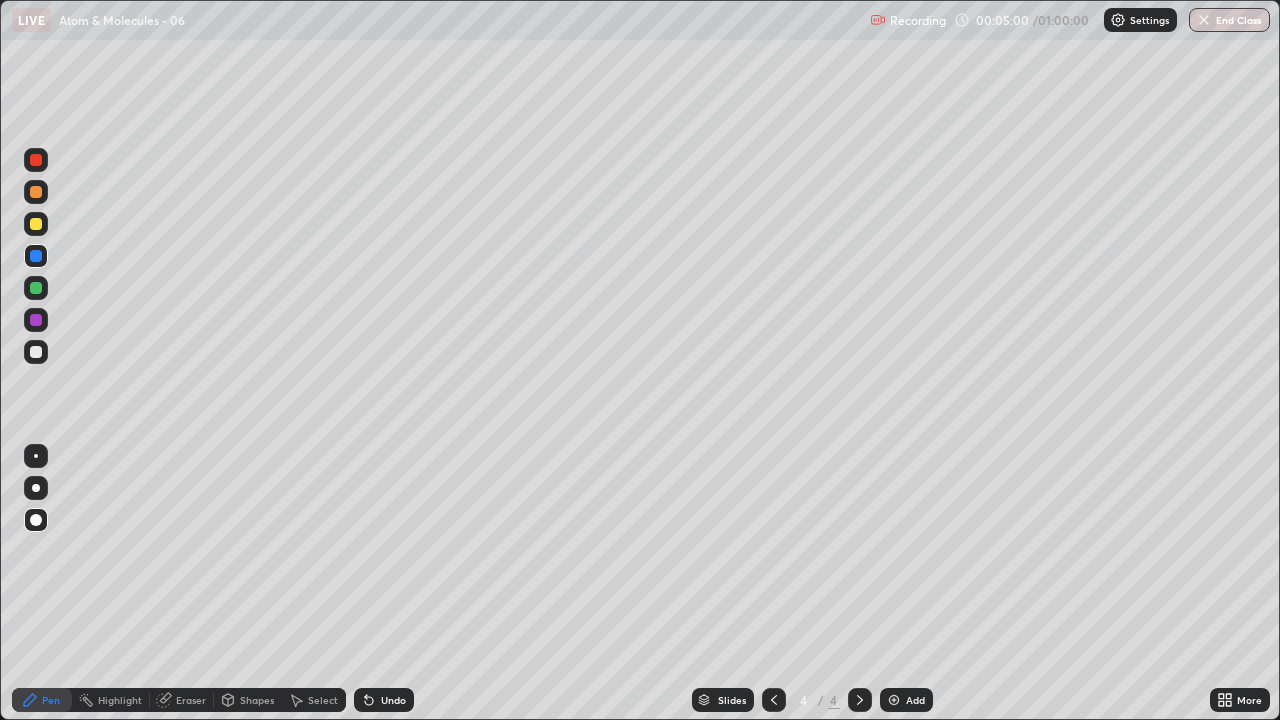 click at bounding box center [36, 352] 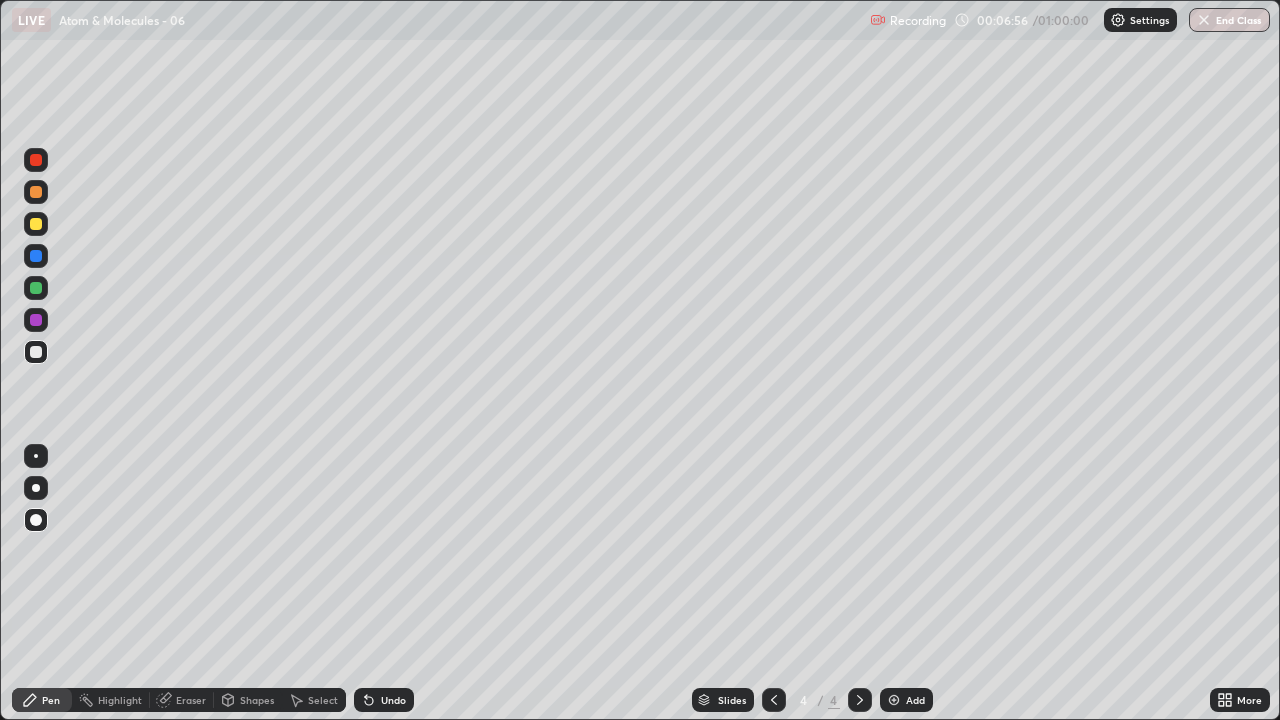 click at bounding box center [36, 256] 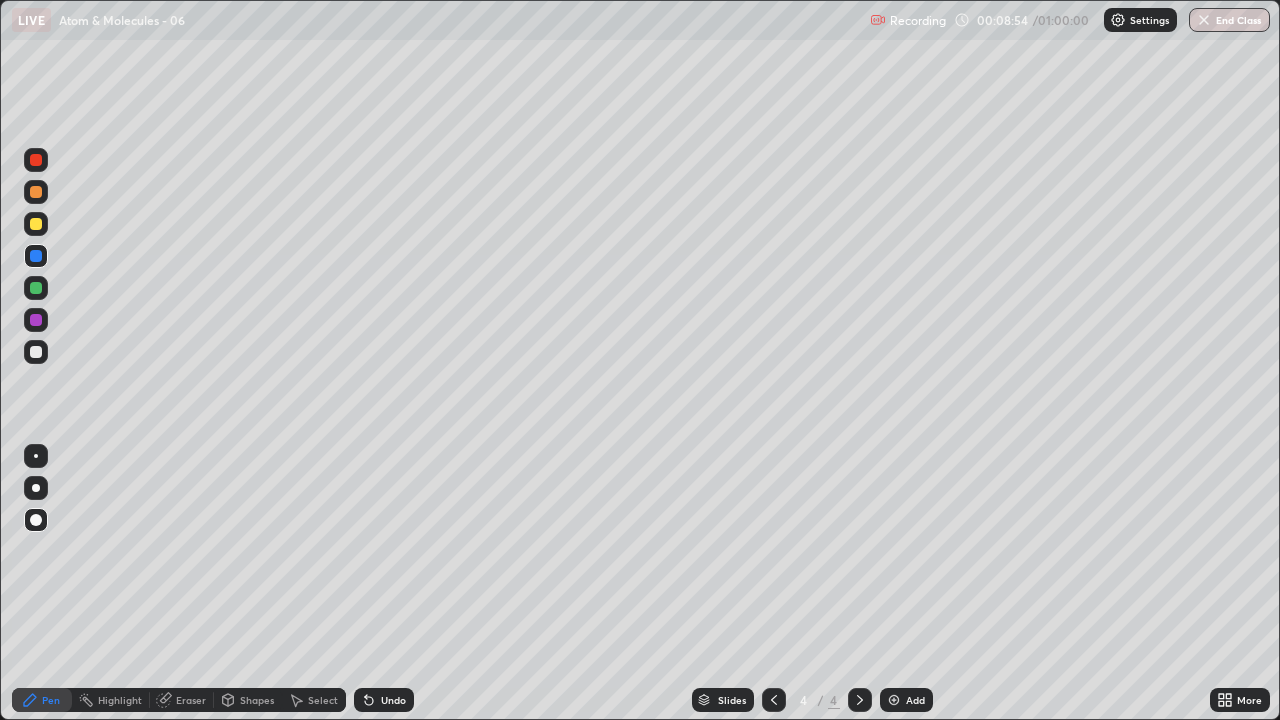 click at bounding box center (36, 224) 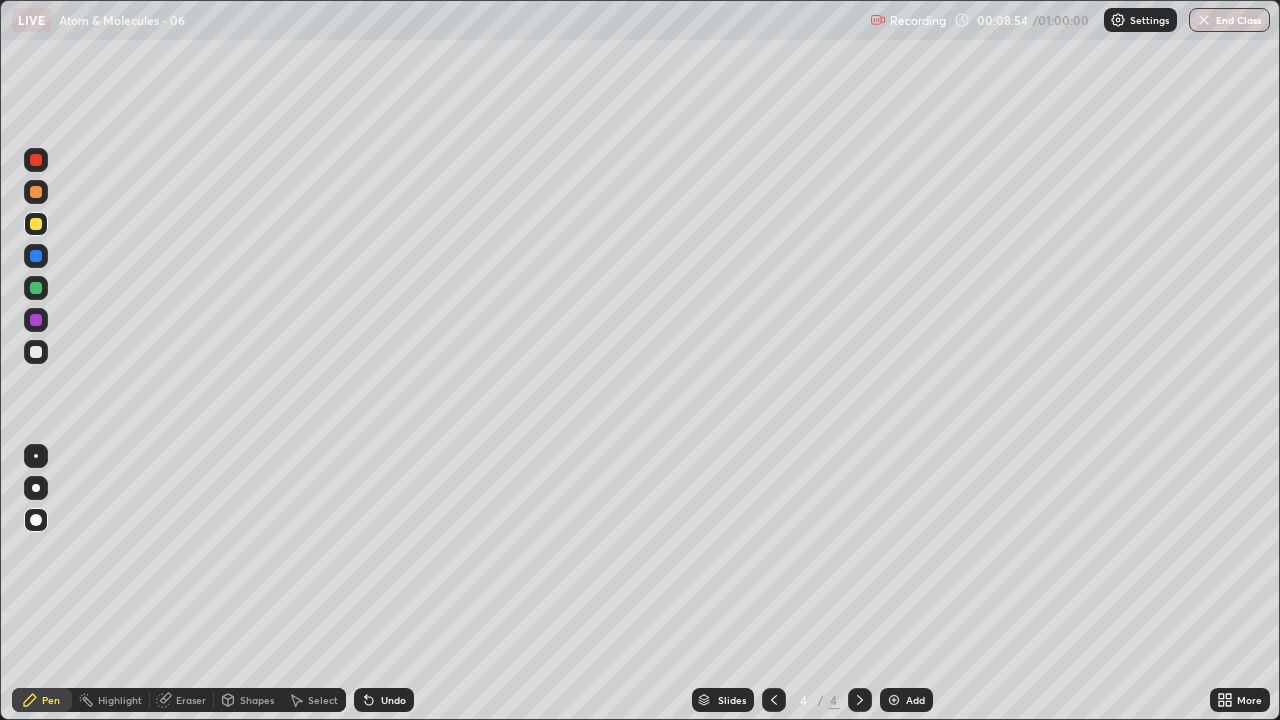 click at bounding box center (36, 288) 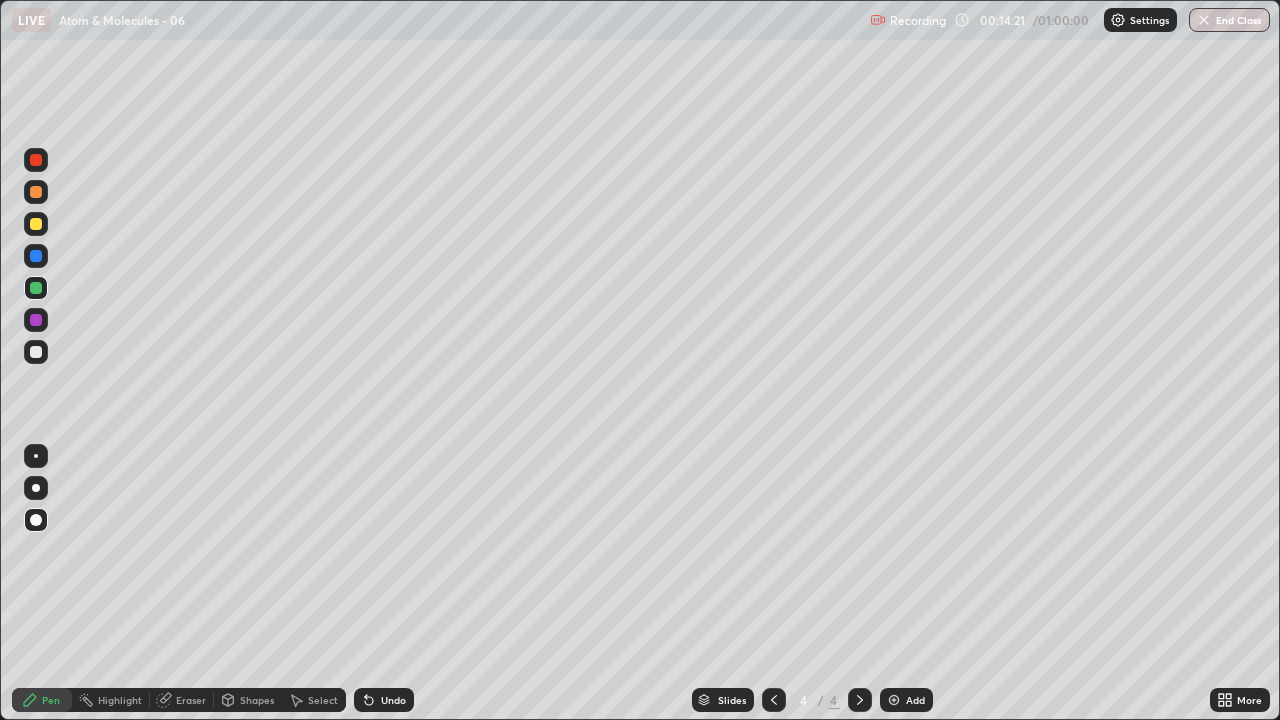 click on "Add" at bounding box center (906, 700) 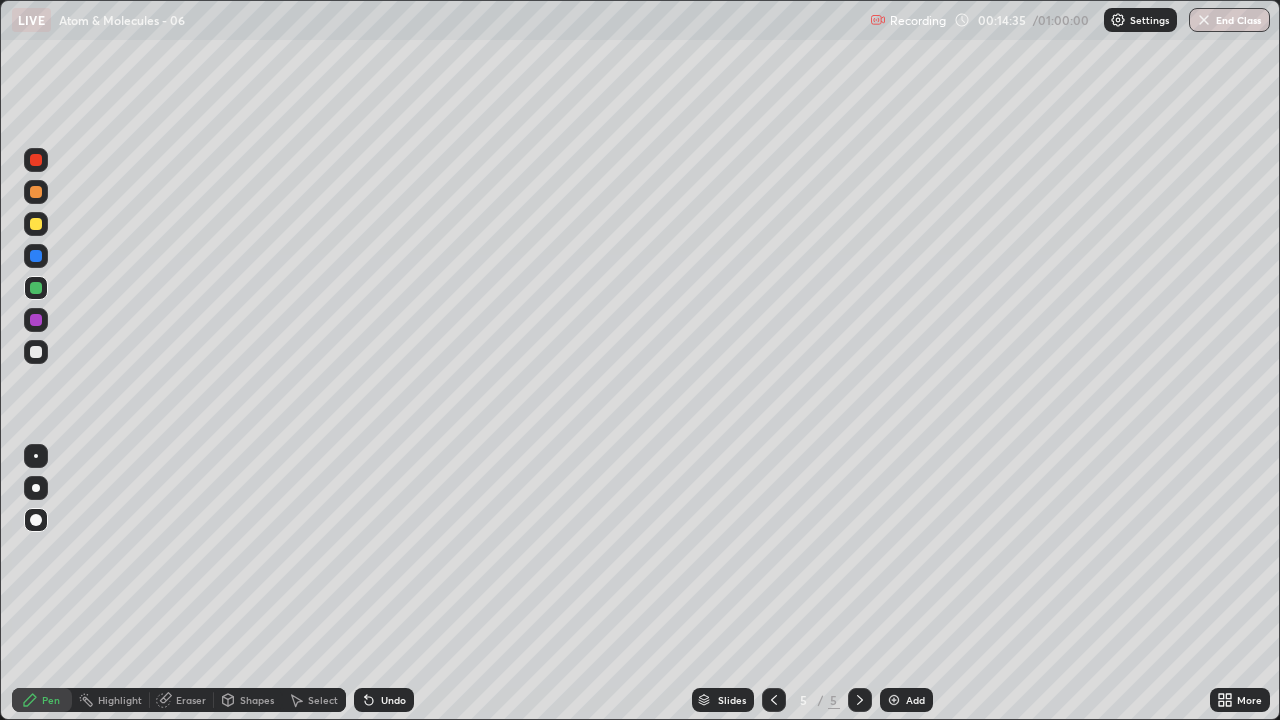 click at bounding box center (36, 288) 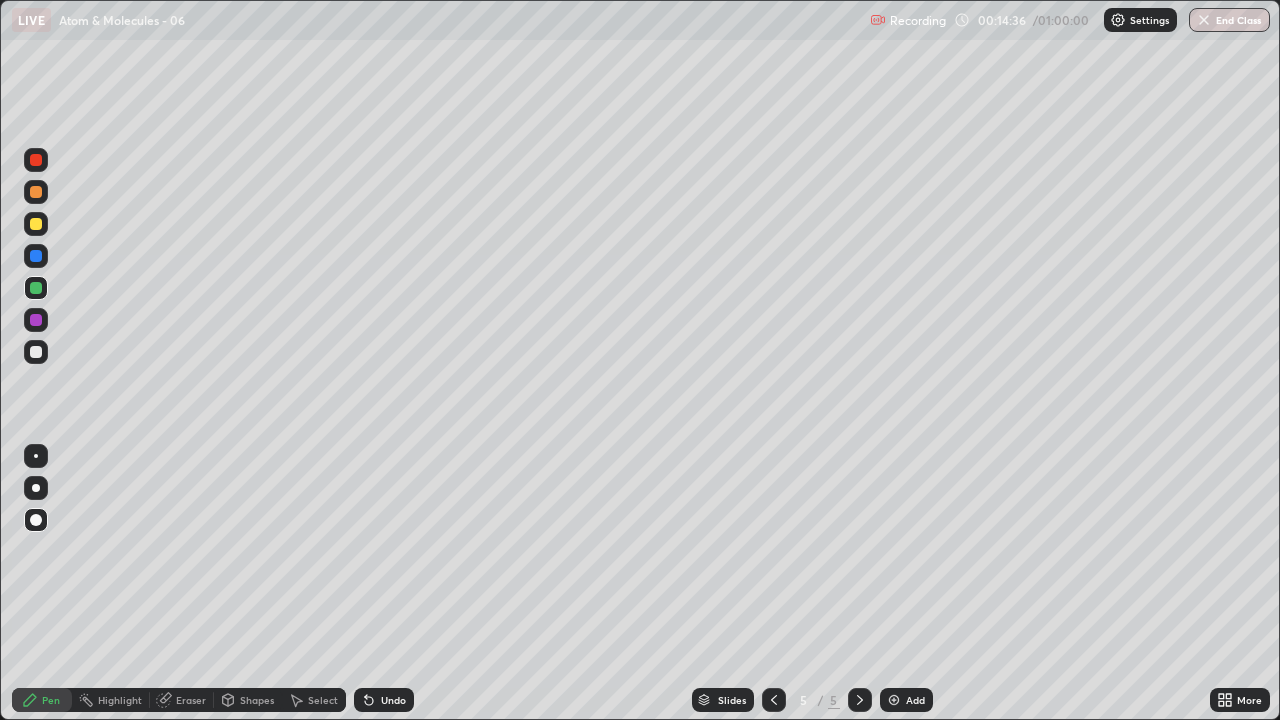 click at bounding box center [36, 352] 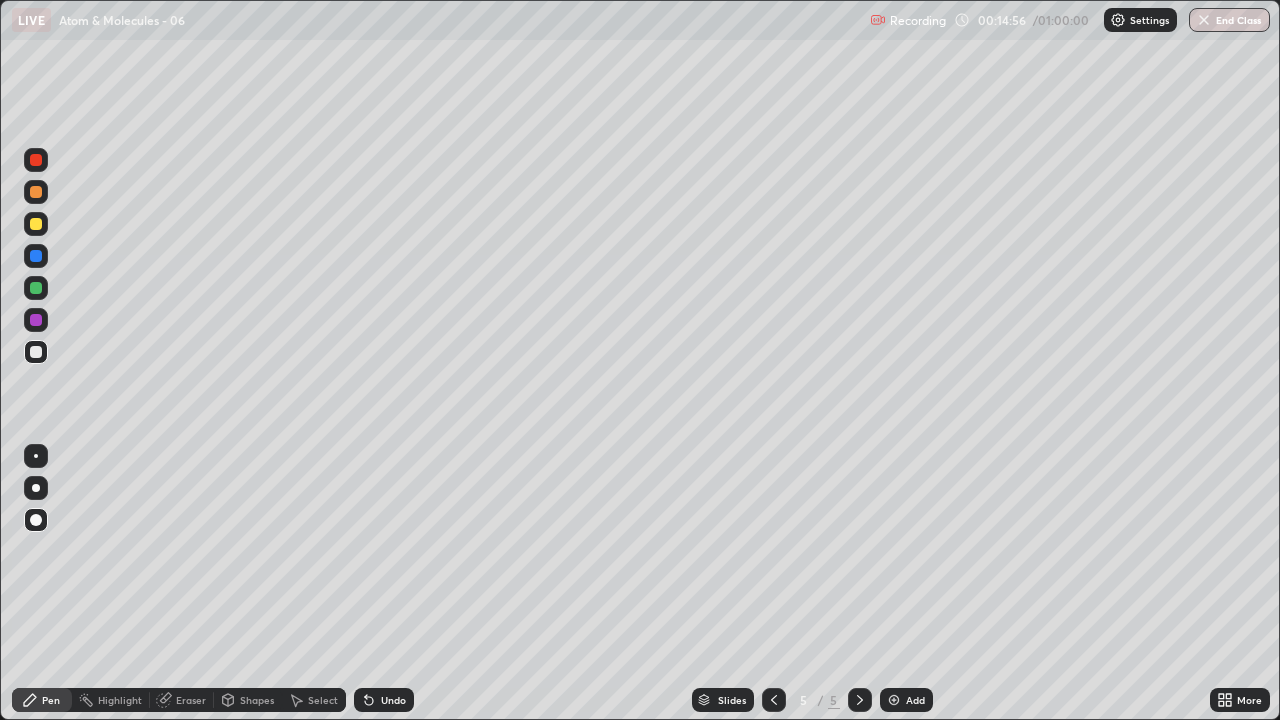 click at bounding box center [36, 352] 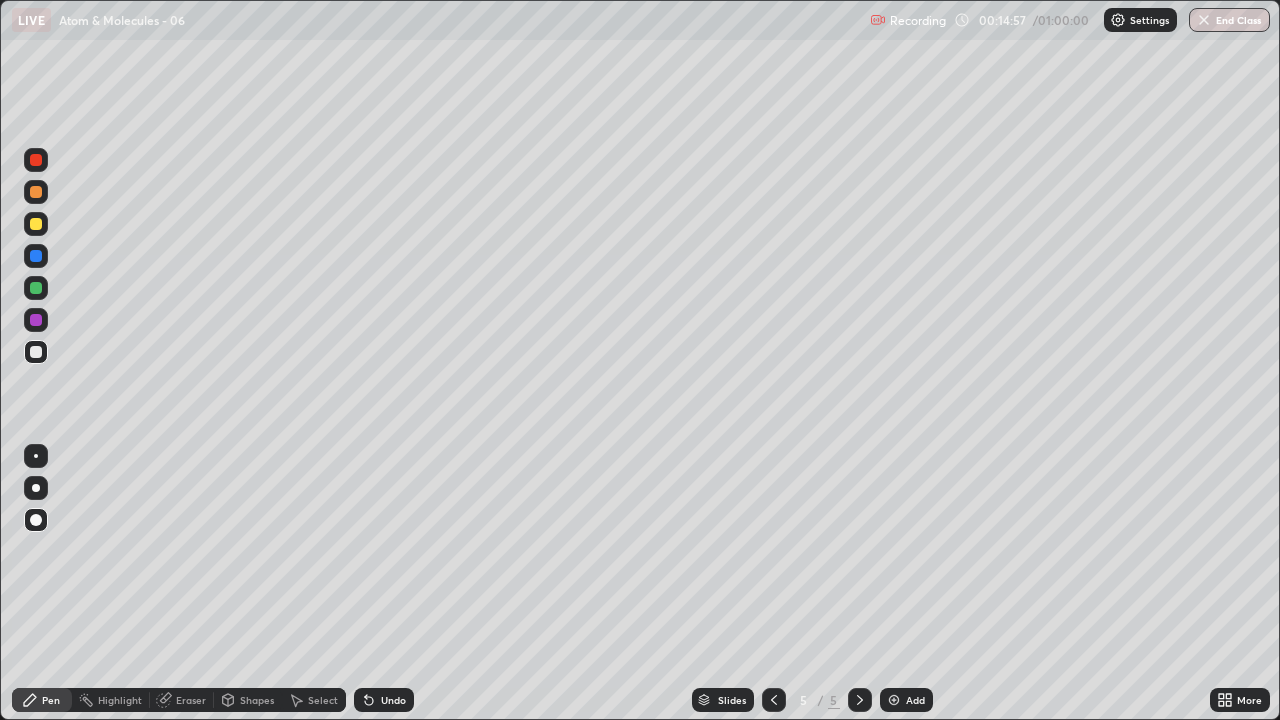click at bounding box center (36, 224) 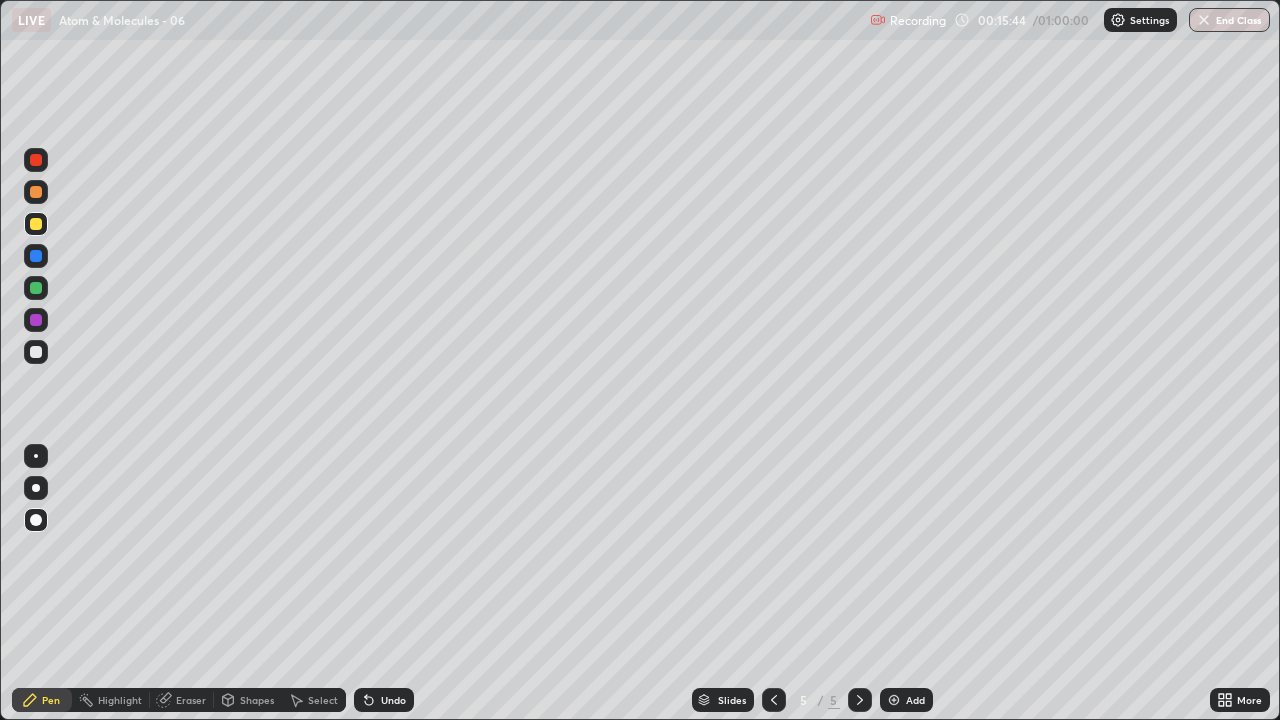 click at bounding box center [36, 352] 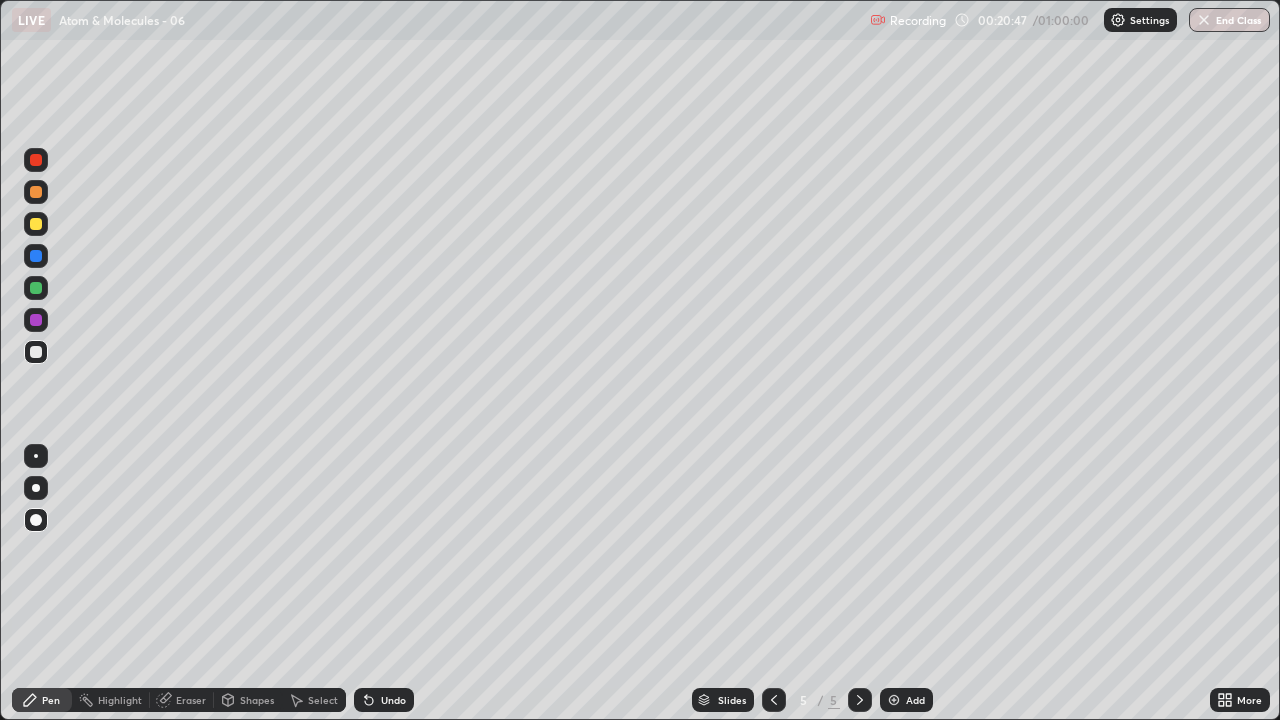 click at bounding box center [36, 288] 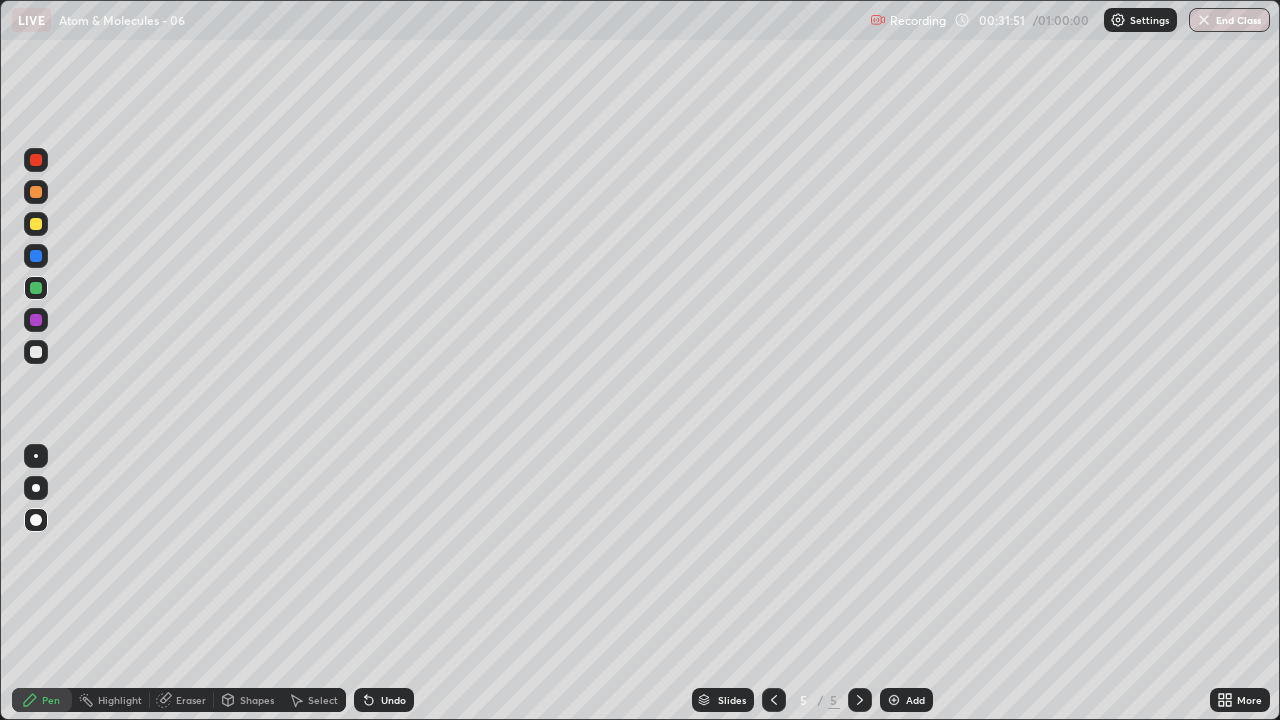 click on "Add" at bounding box center [906, 700] 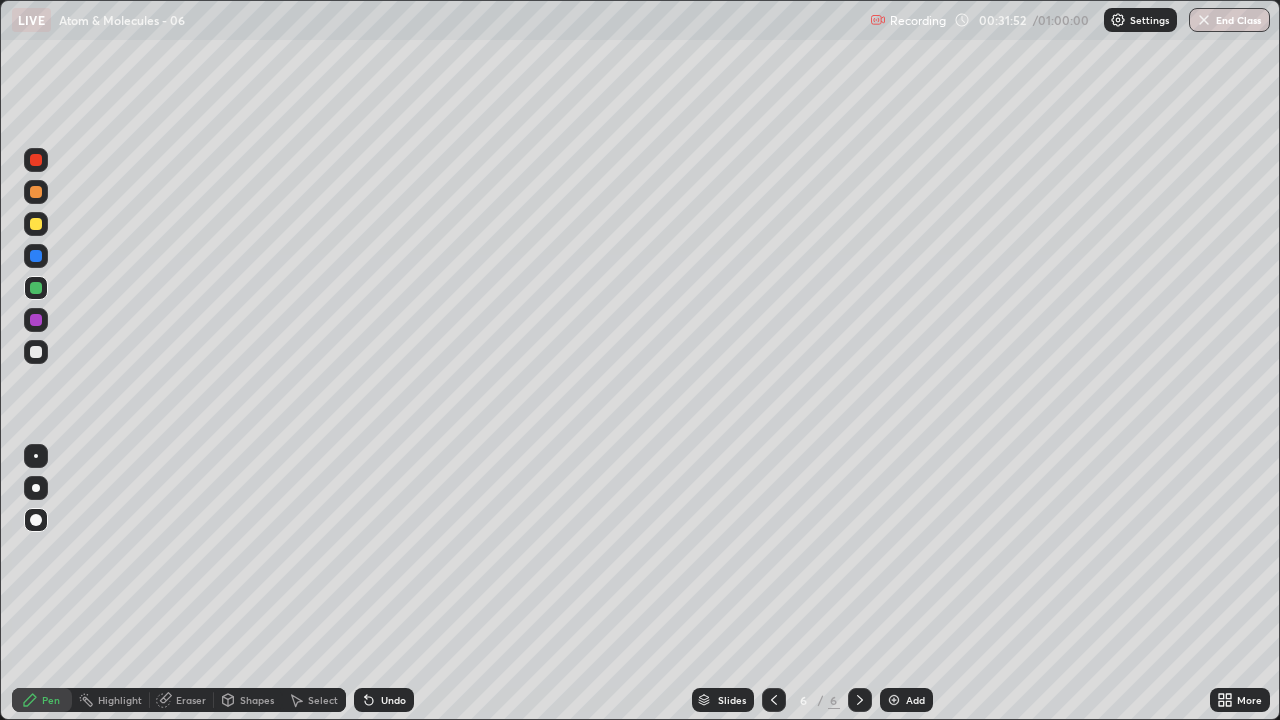 click at bounding box center (36, 224) 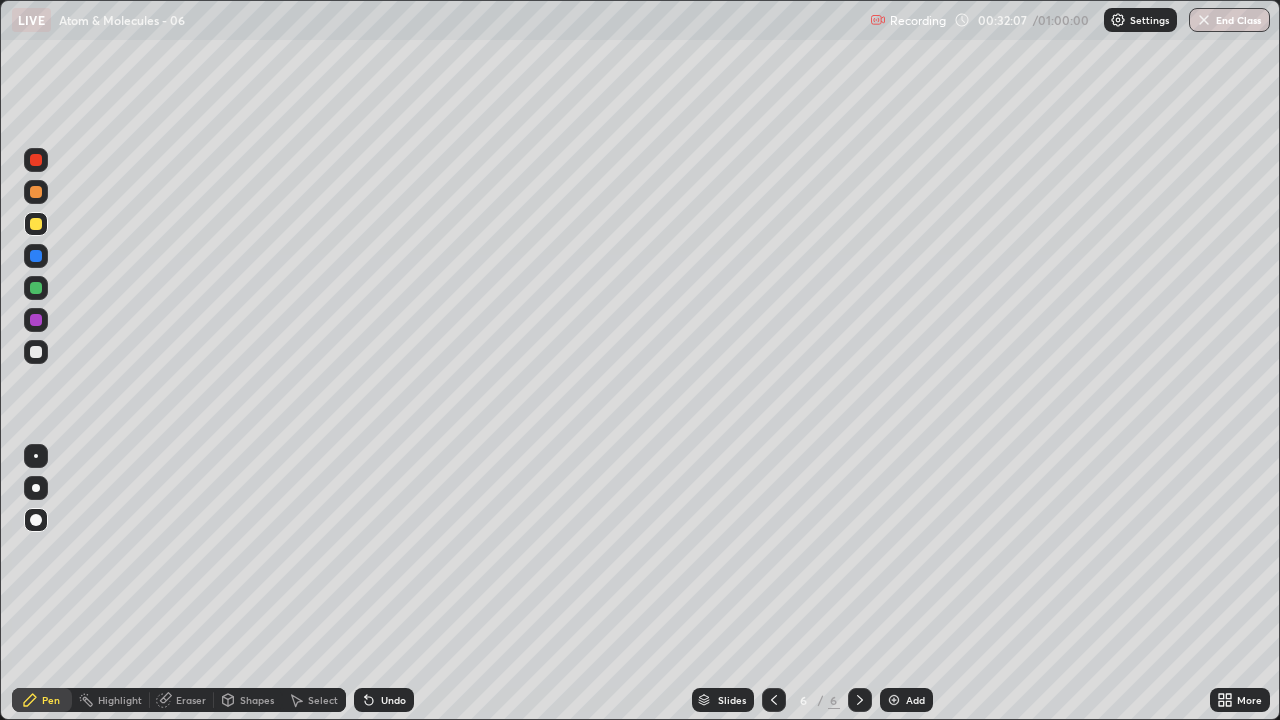 click at bounding box center [36, 352] 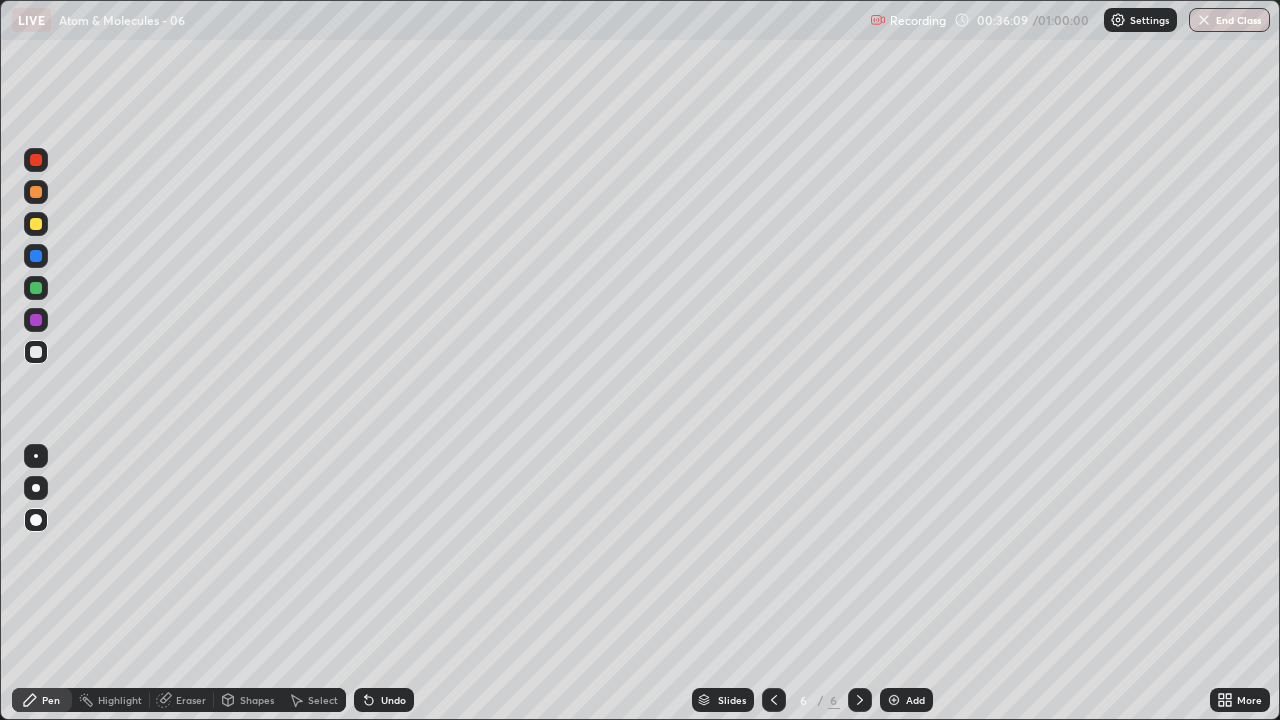 click on "Eraser" at bounding box center (182, 700) 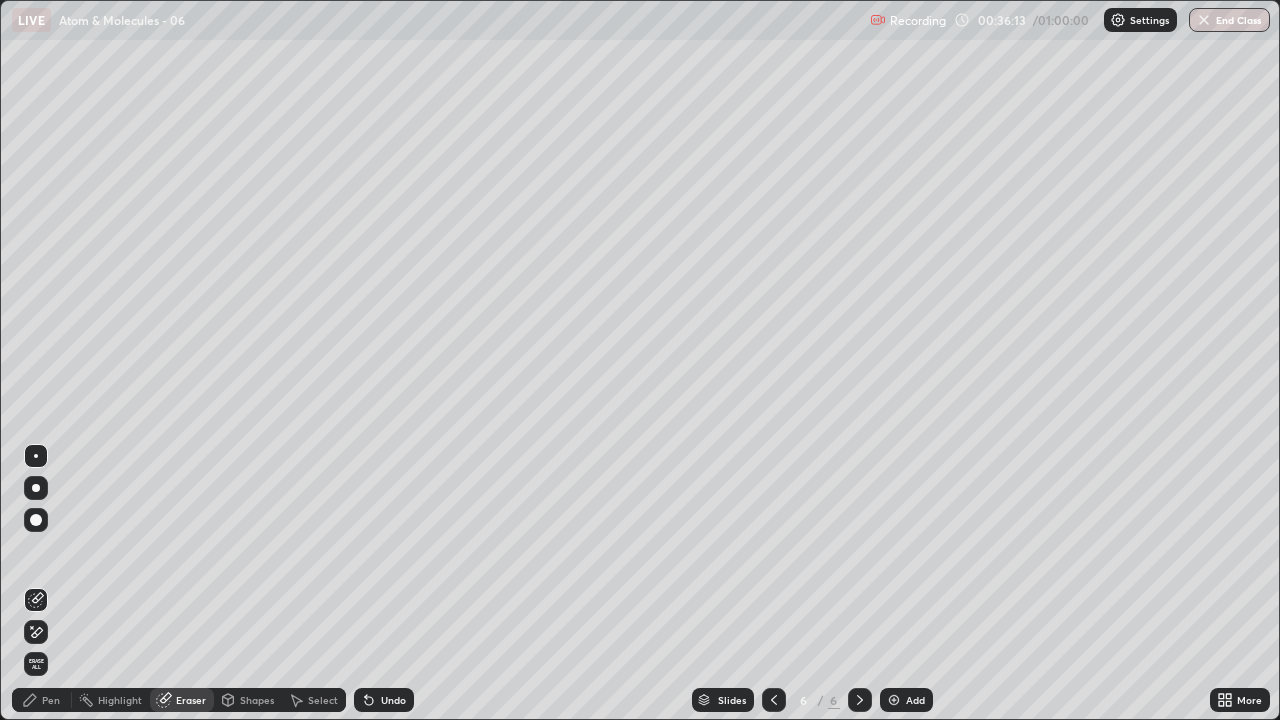 click on "Pen" at bounding box center [51, 700] 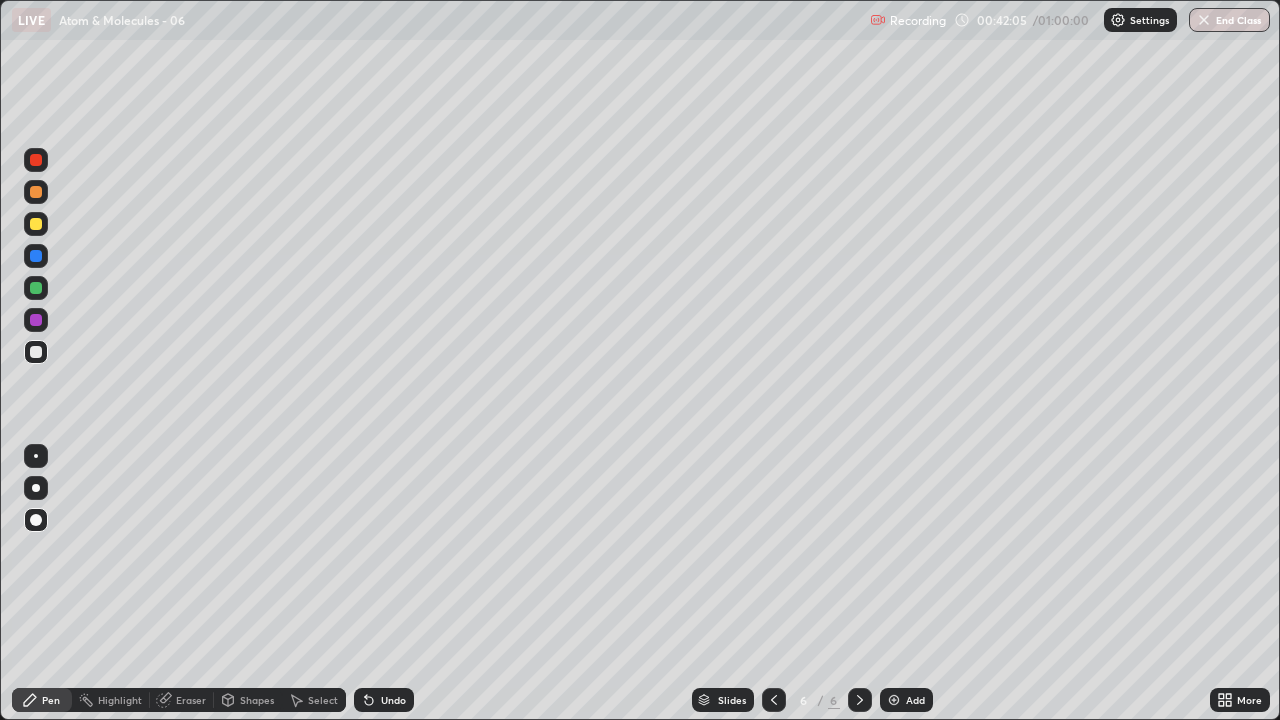 click at bounding box center (894, 700) 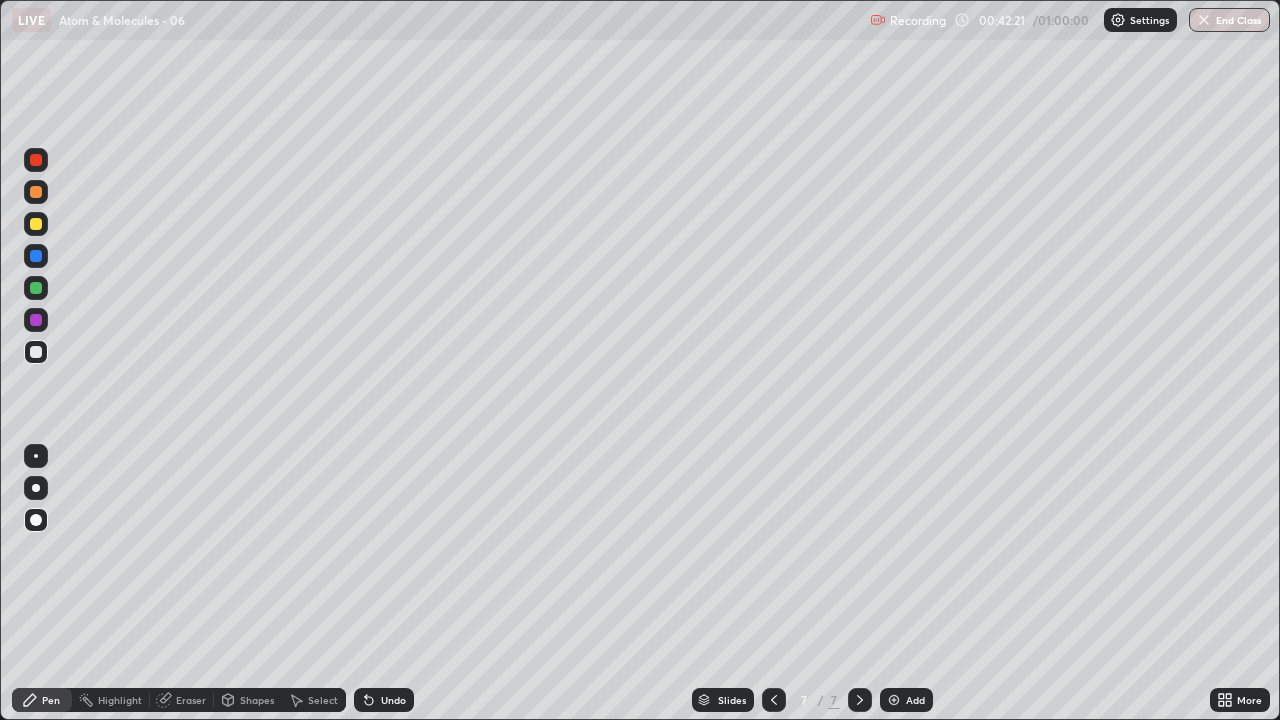 click at bounding box center [36, 352] 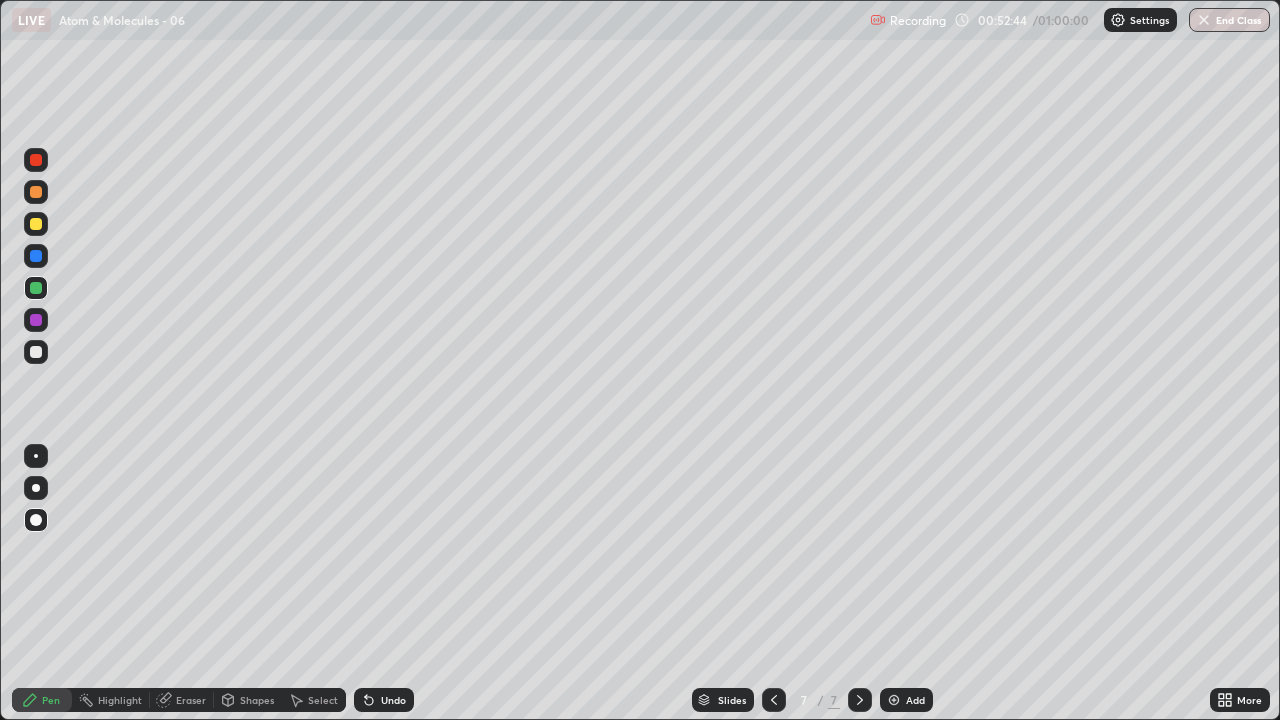 click on "Add" at bounding box center (915, 700) 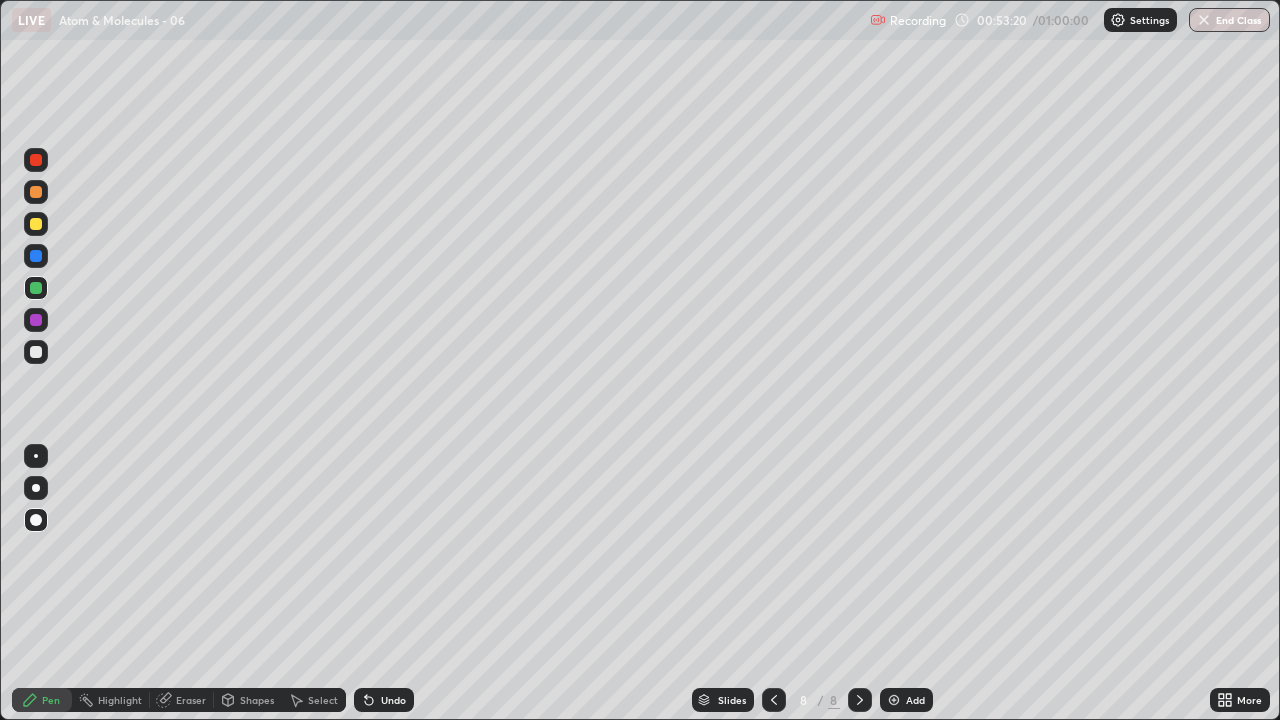 click at bounding box center [36, 520] 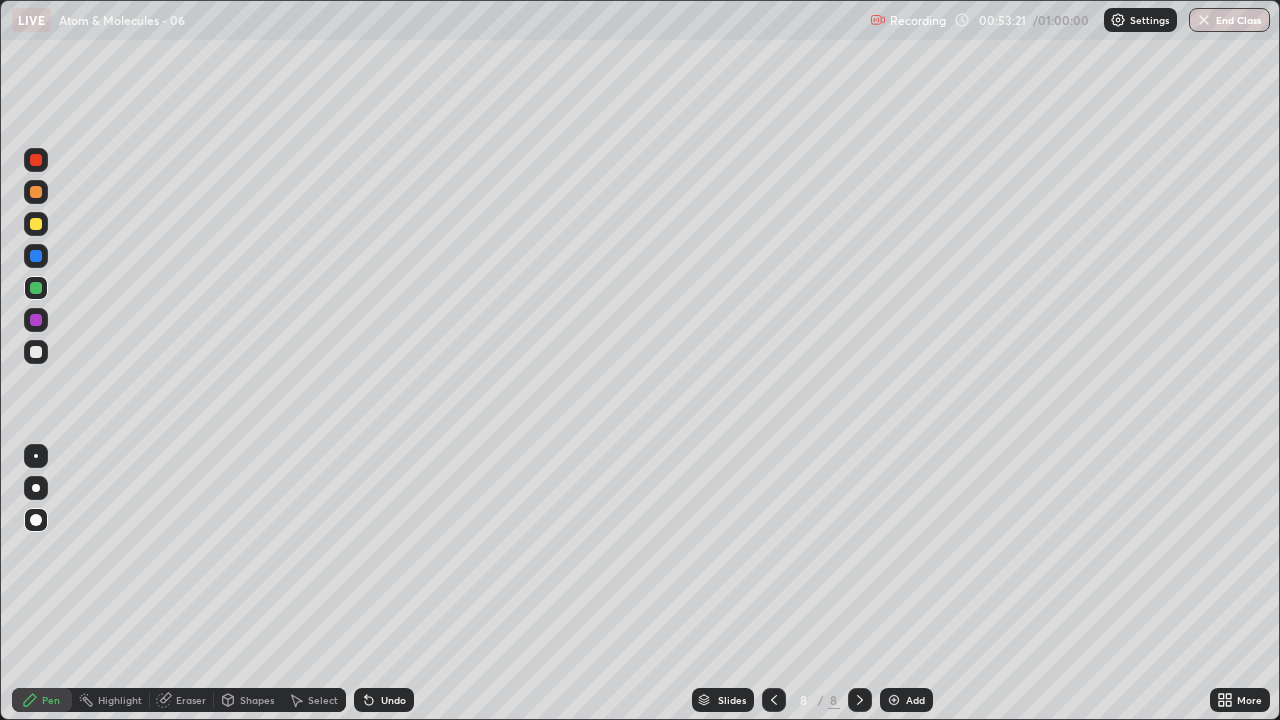 click at bounding box center (36, 288) 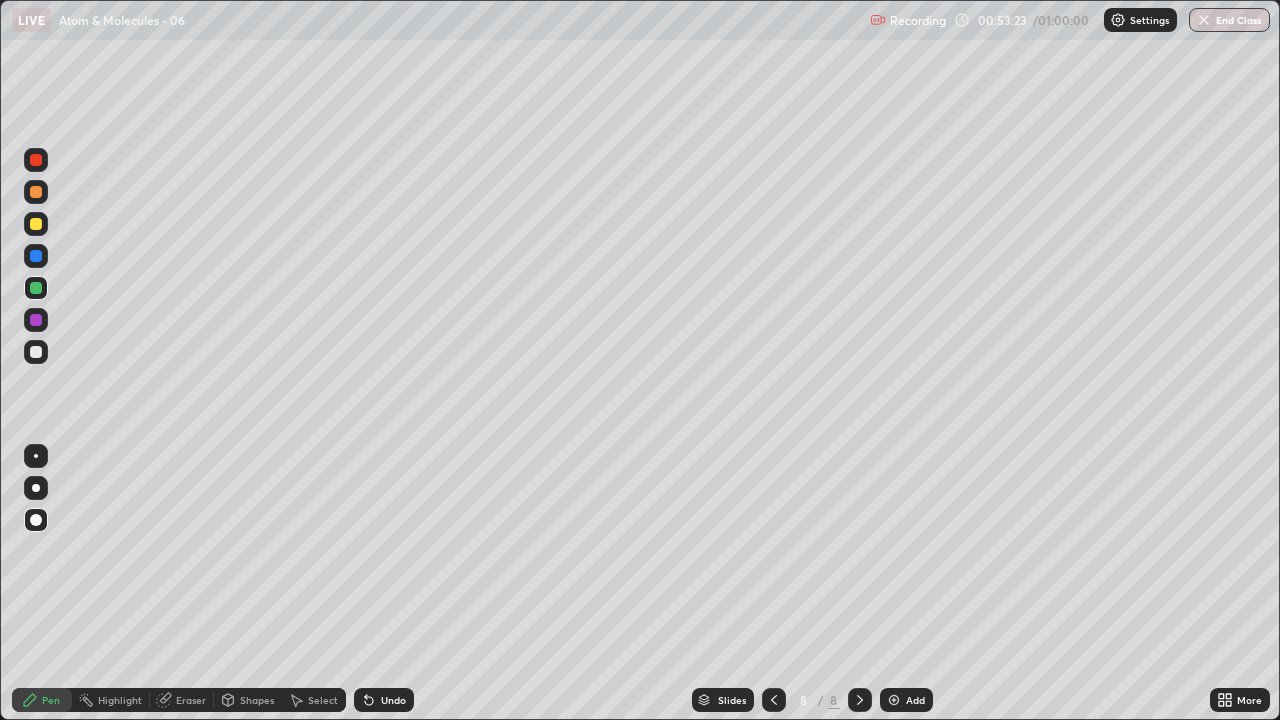 click at bounding box center (36, 288) 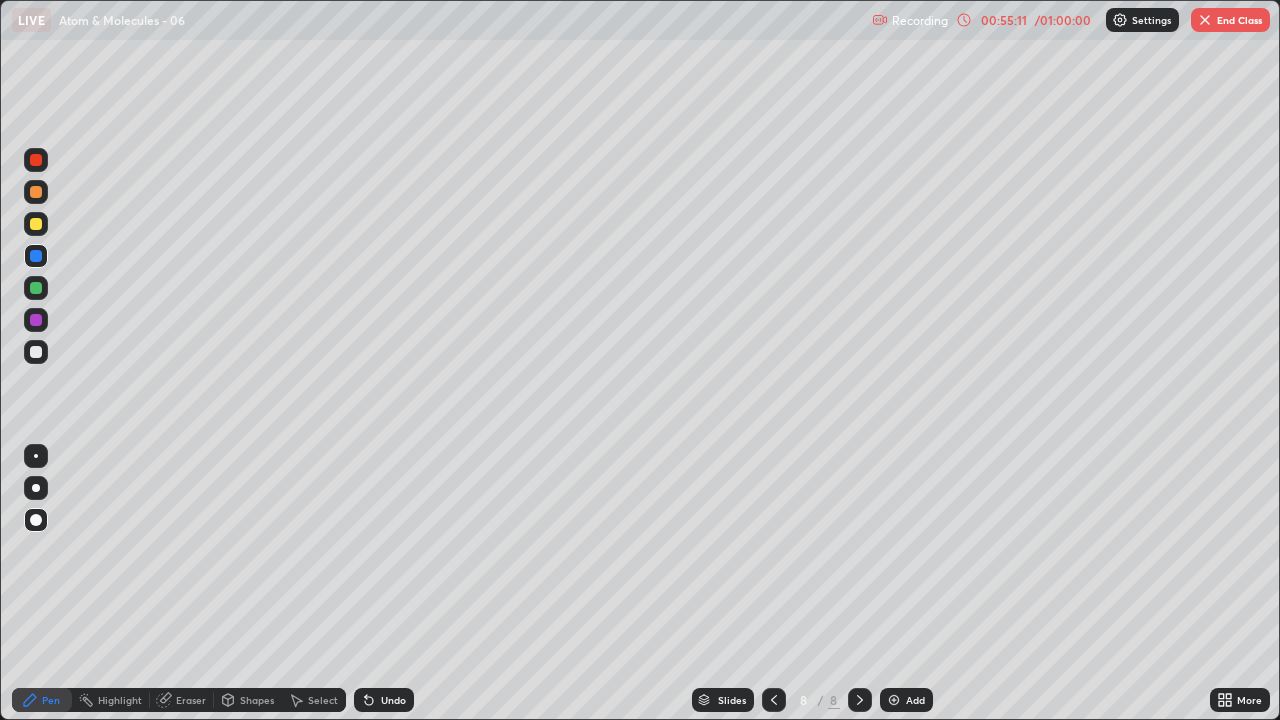 click at bounding box center (36, 320) 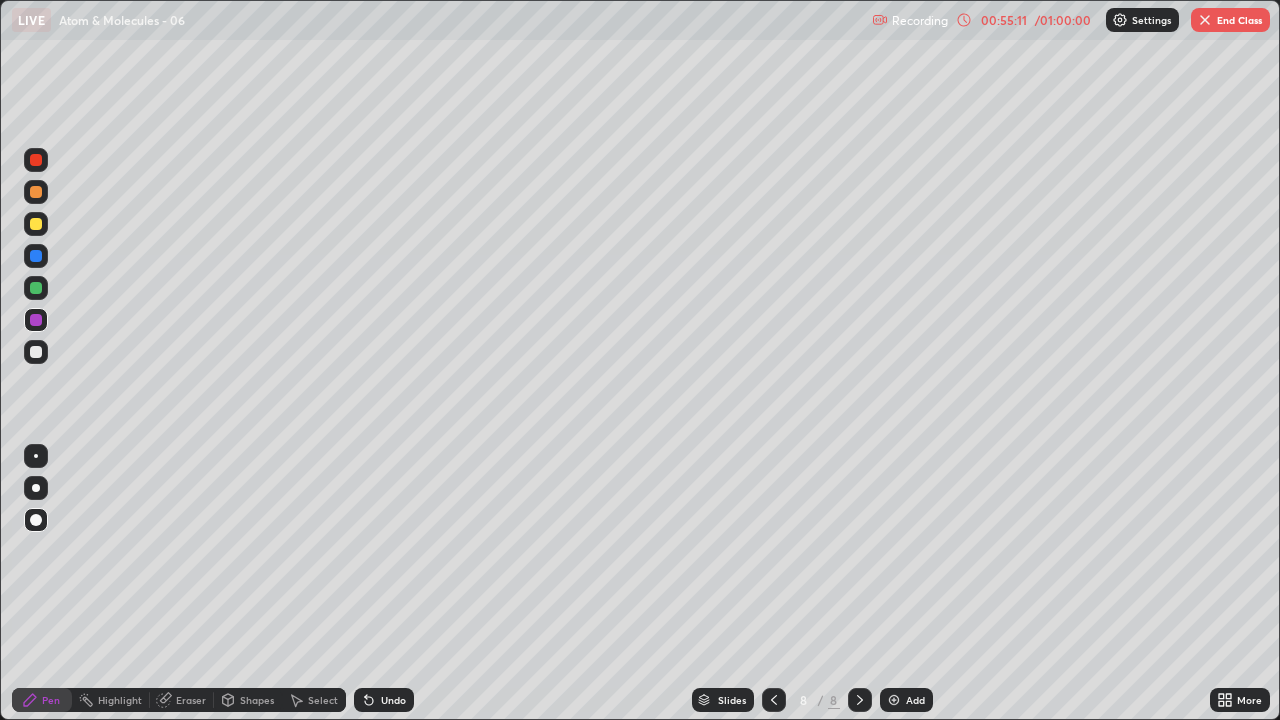 click at bounding box center (36, 352) 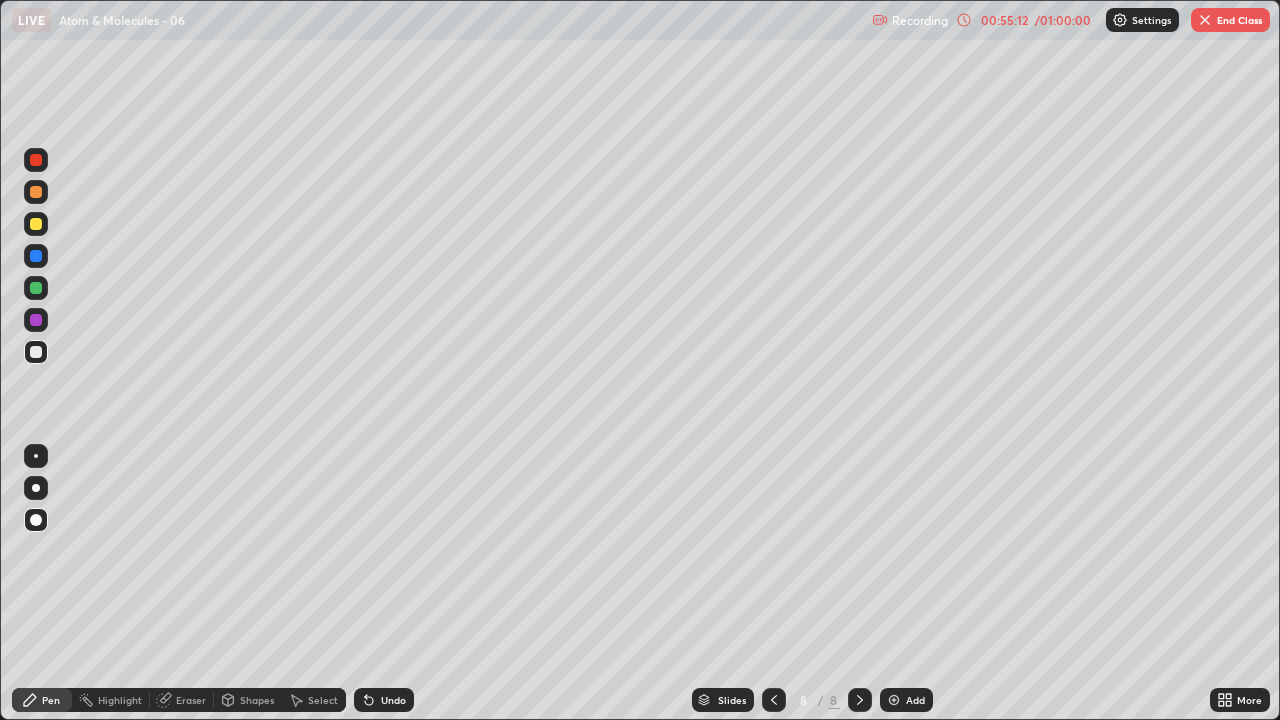 click at bounding box center (36, 288) 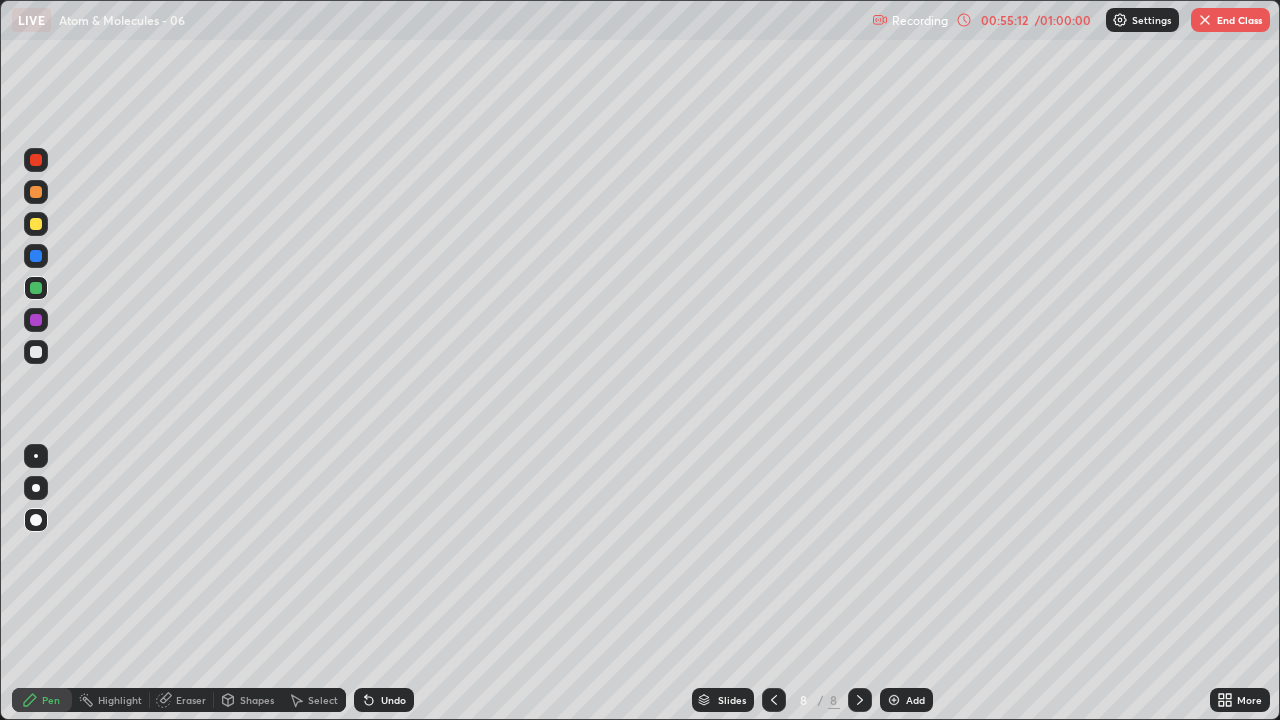 click at bounding box center [36, 352] 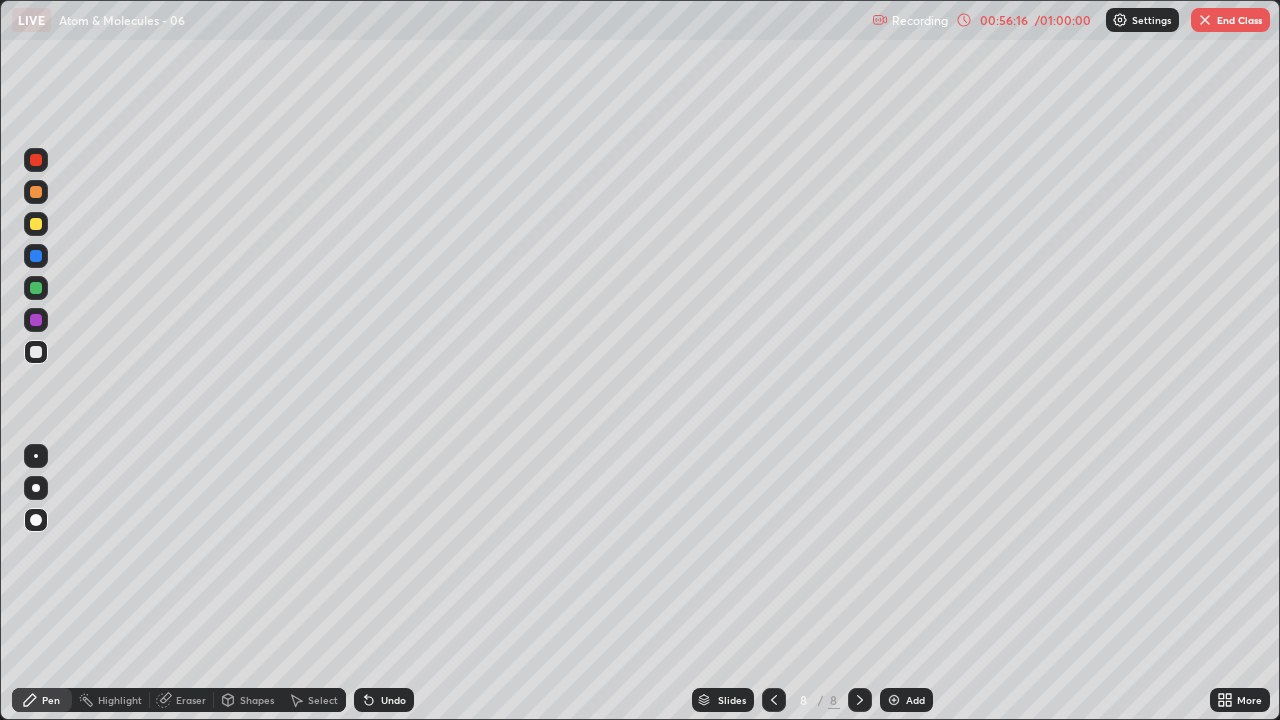 click at bounding box center [36, 224] 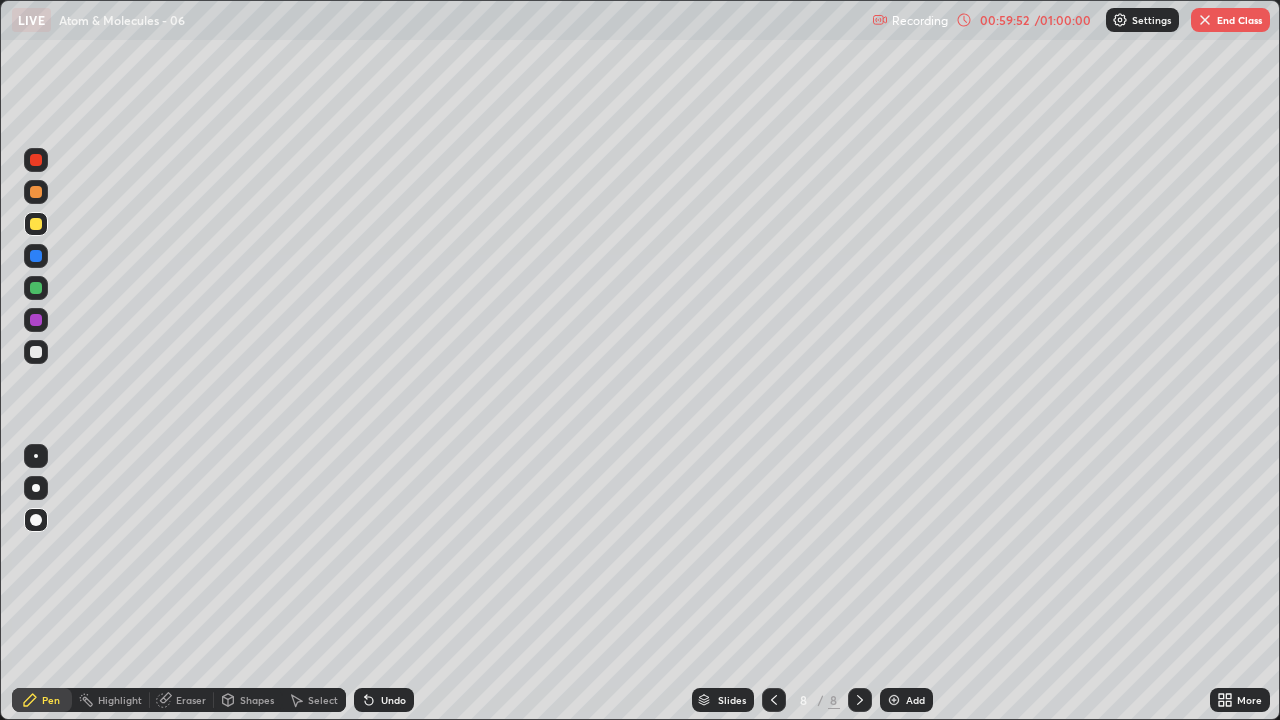 click on "End Class" at bounding box center (1230, 20) 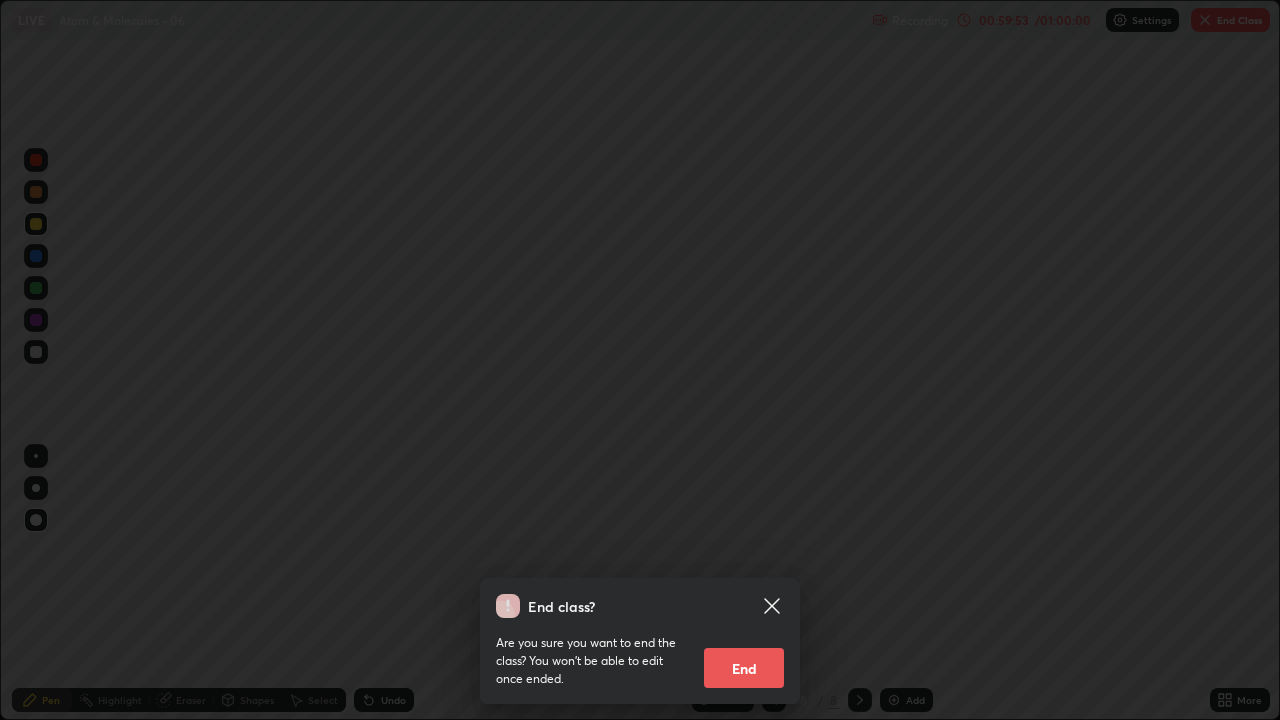 click on "End" at bounding box center [744, 668] 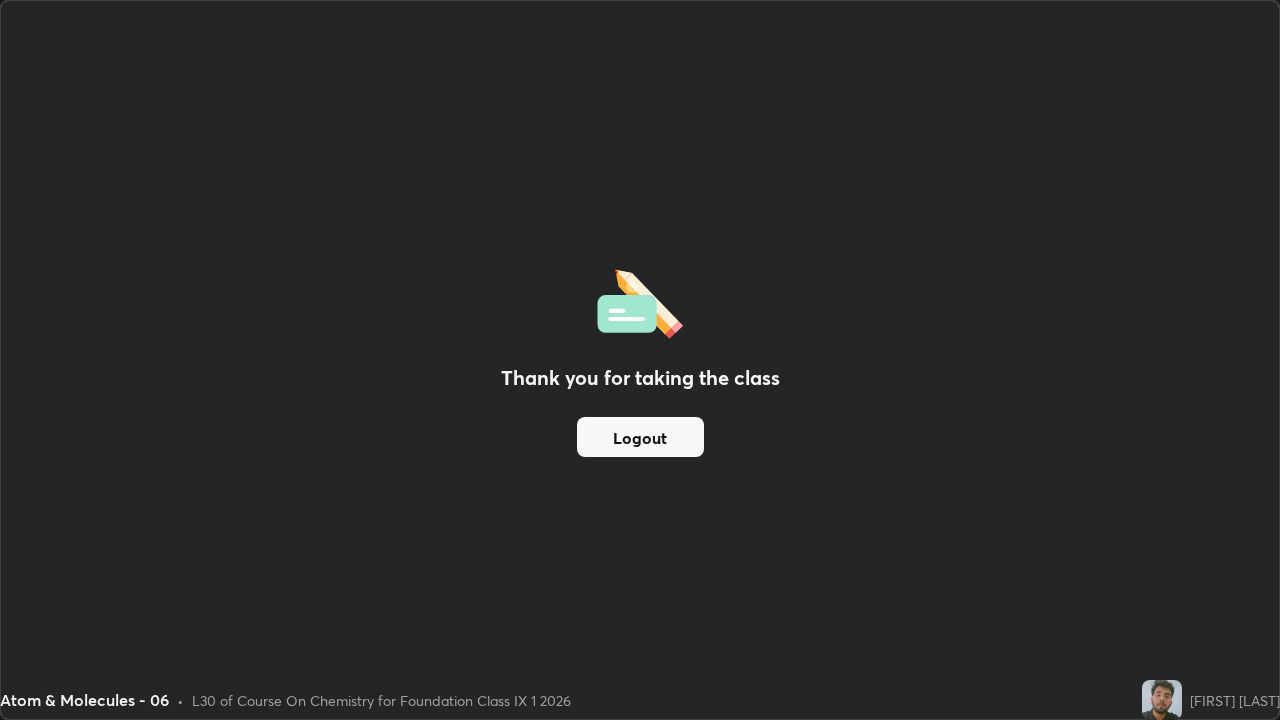 click on "Logout" at bounding box center (640, 437) 